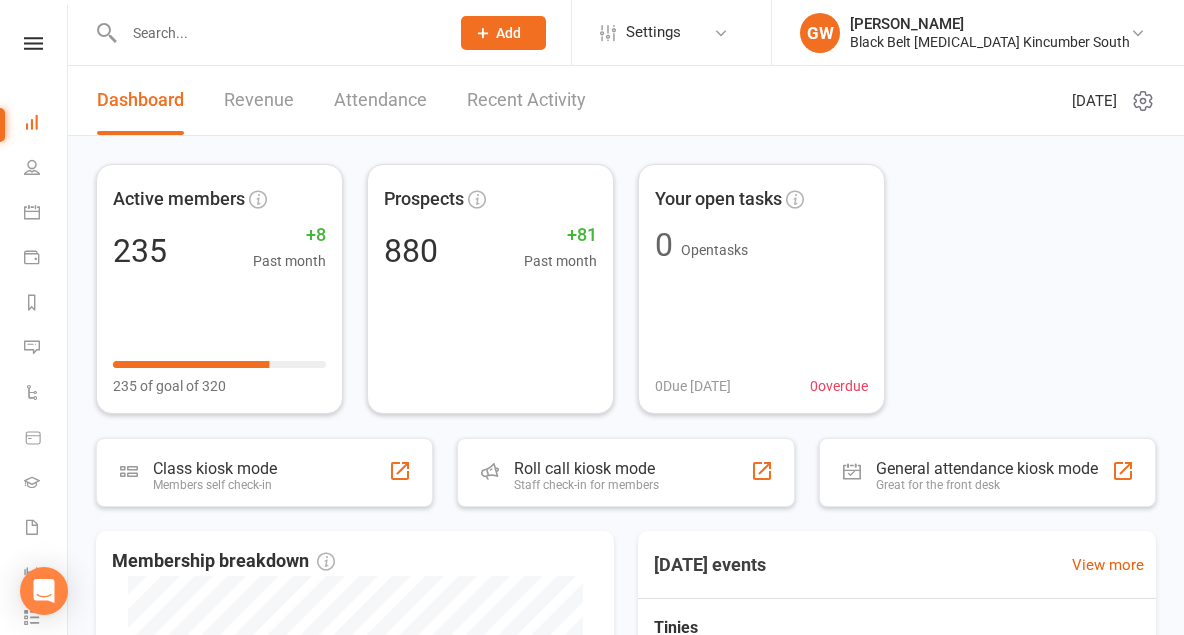 scroll, scrollTop: 0, scrollLeft: 0, axis: both 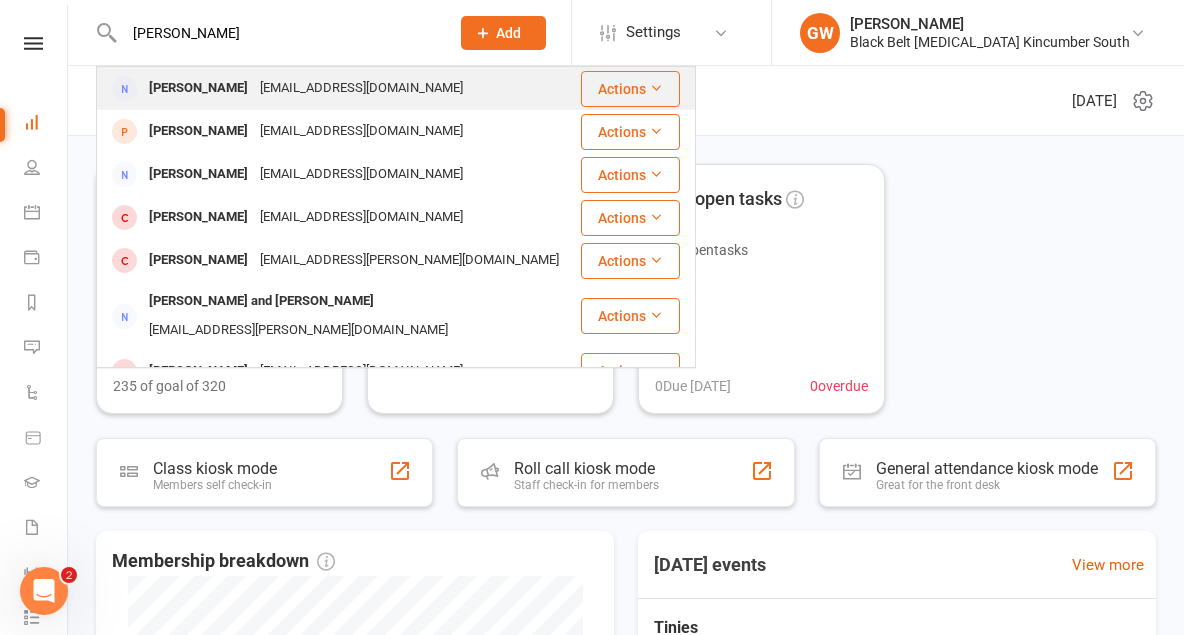 type on "[PERSON_NAME]" 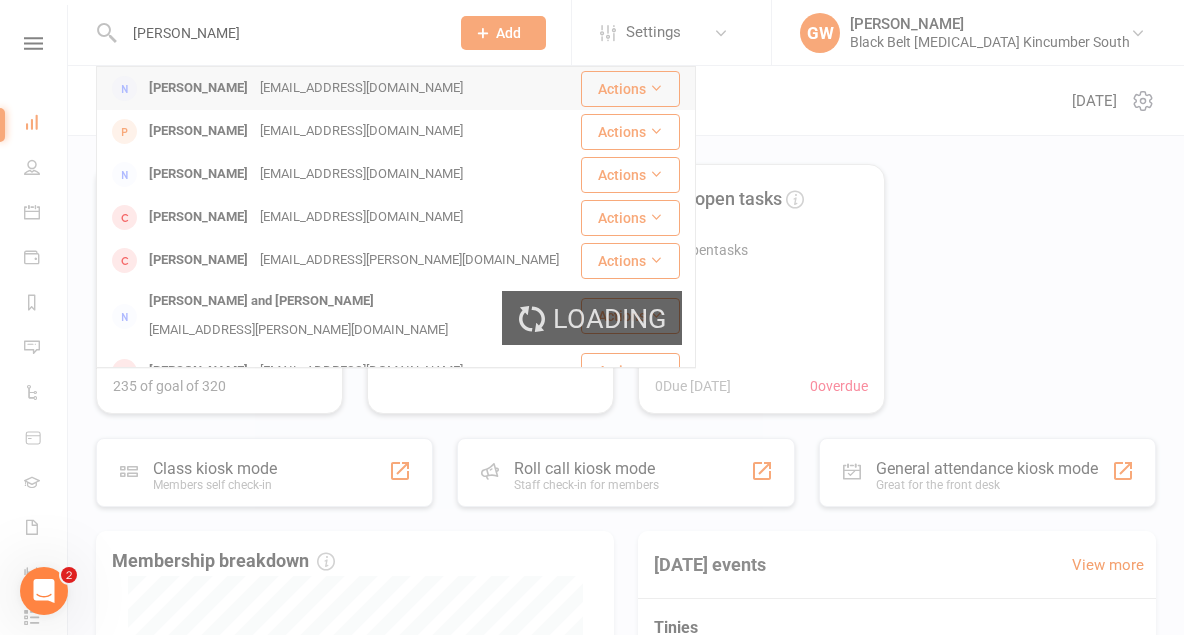type 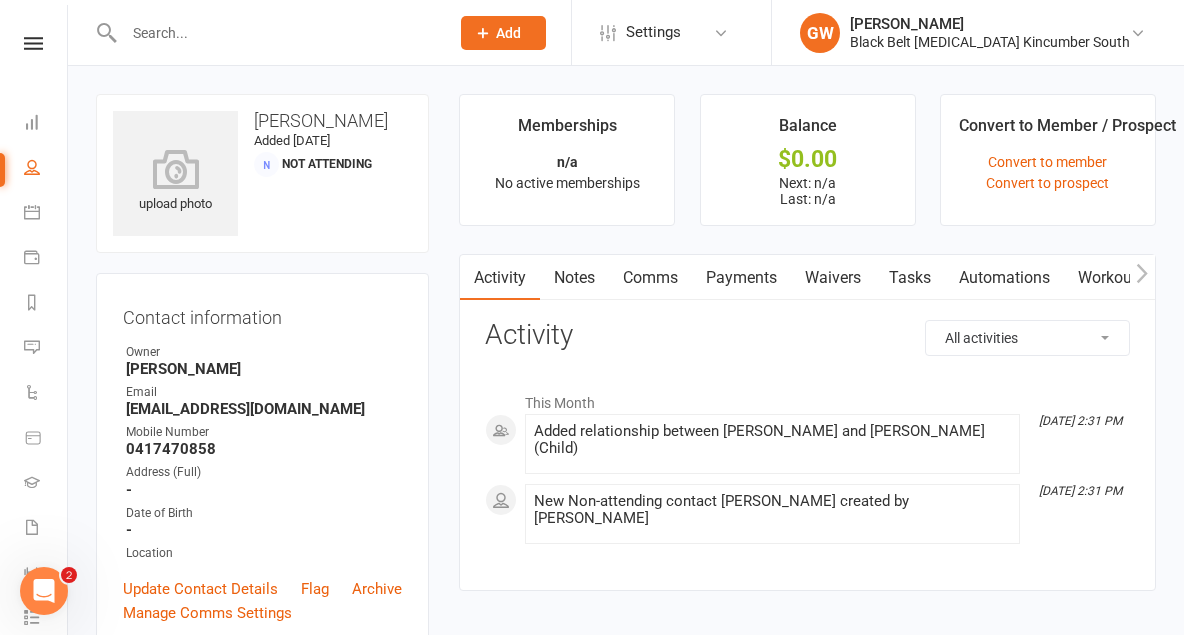 click on "Waivers" at bounding box center [833, 278] 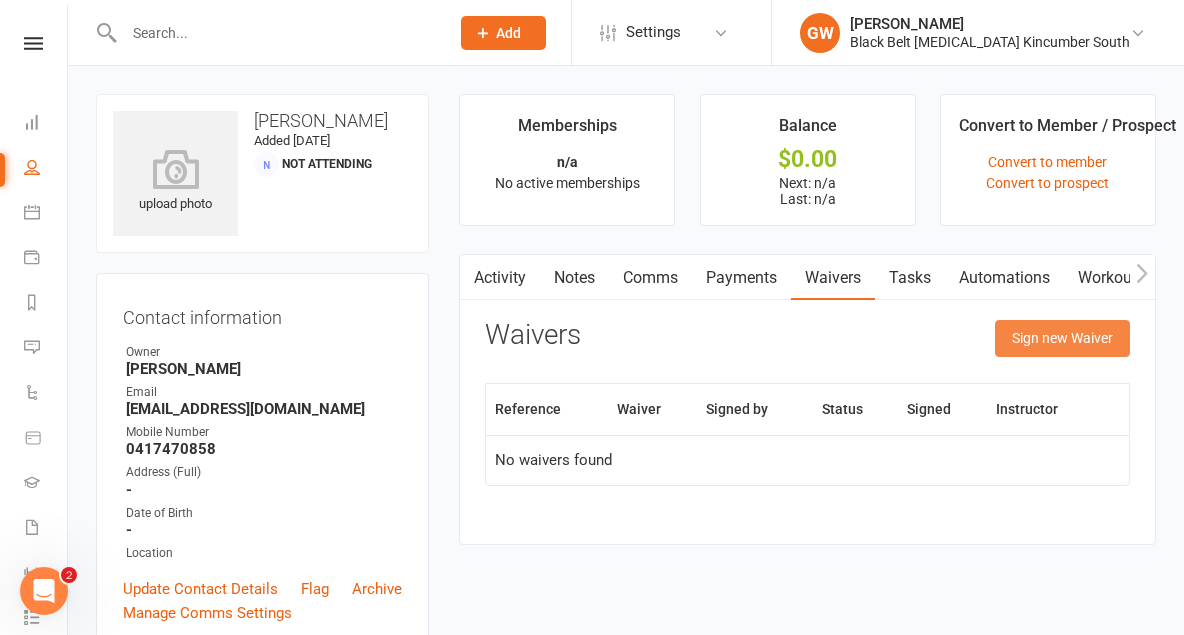 click on "Sign new Waiver" at bounding box center [1062, 338] 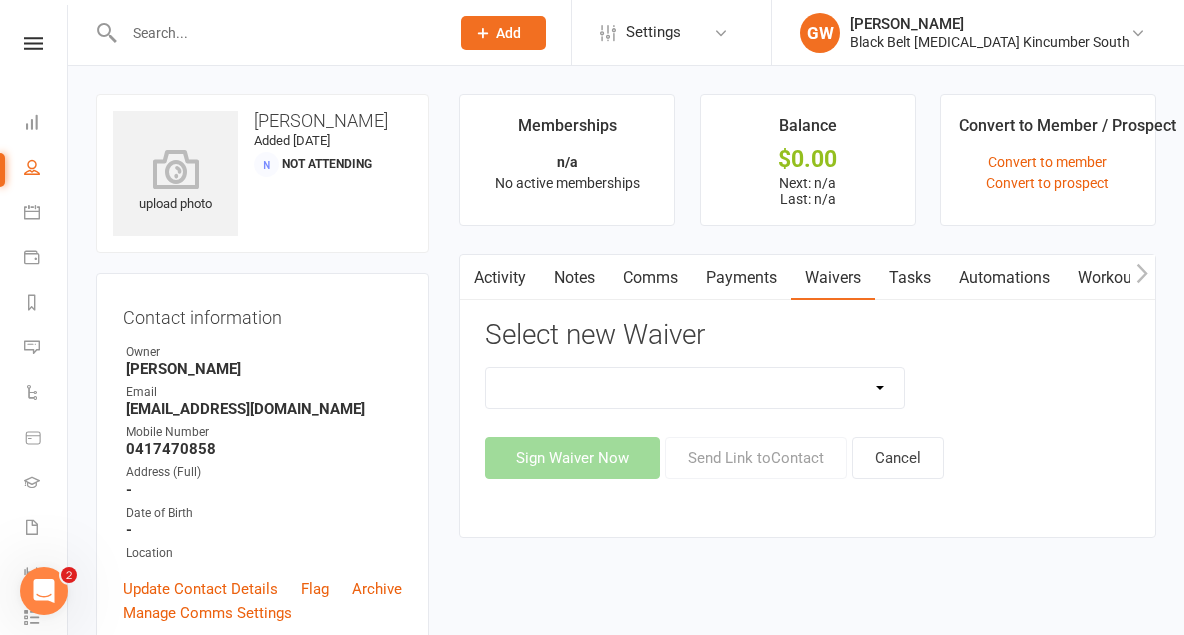 click on "Direct Debit Request Festival Enrolment Festival Trial Class Holiday Camp Waiver Party Sign In Personal Analysis Adult Personal Analysis Kickboxing Personal Analysis Young Person Student Enrolment Agreement" at bounding box center (695, 388) 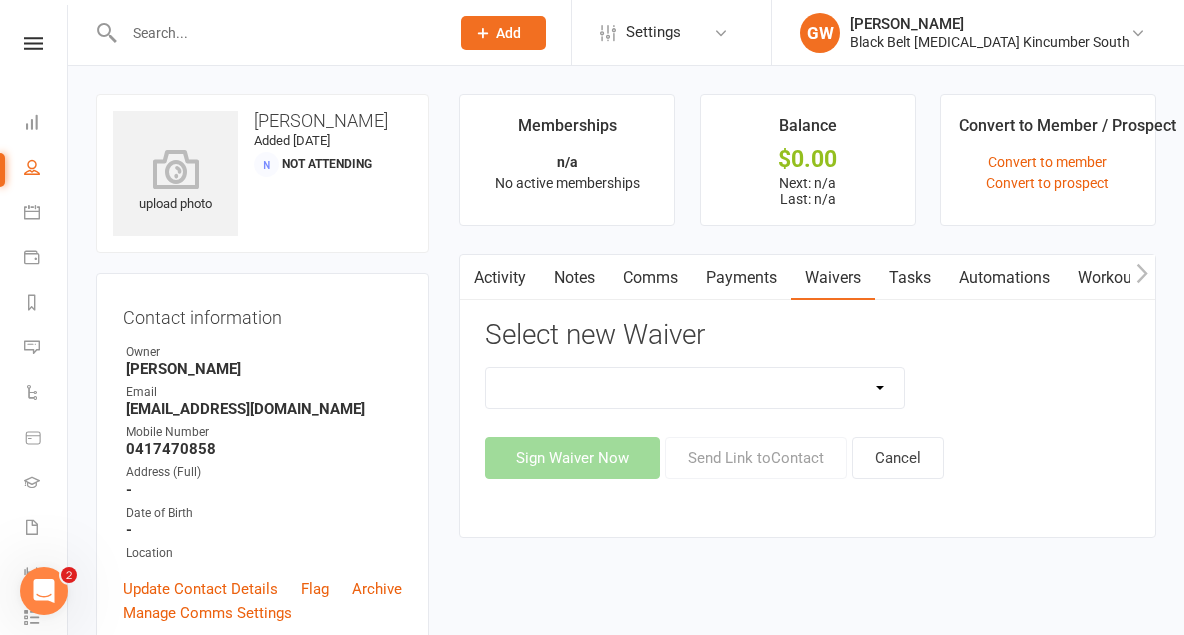 select on "10335" 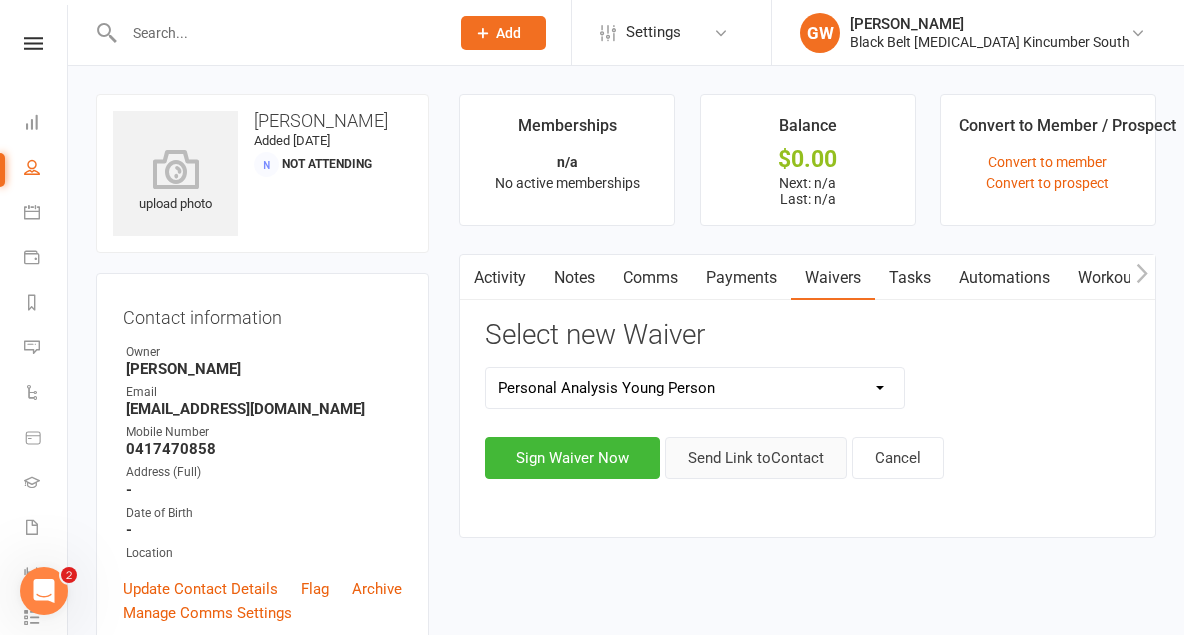 click on "Send Link to  Contact" at bounding box center (756, 458) 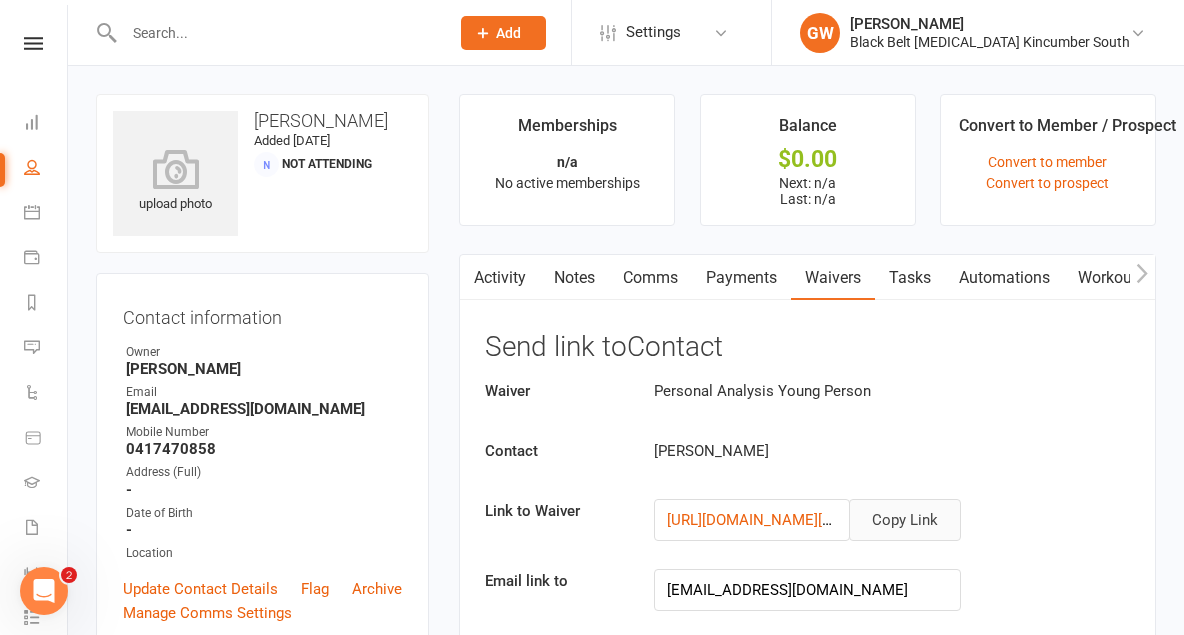 click on "Copy Link" at bounding box center [905, 520] 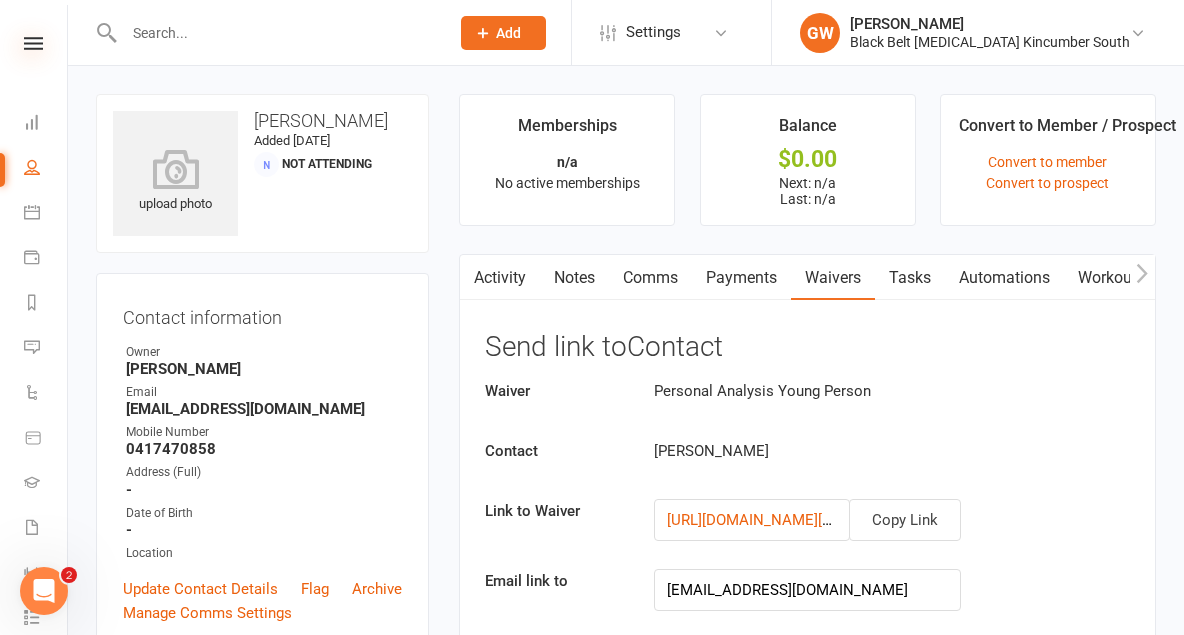 click at bounding box center (33, 43) 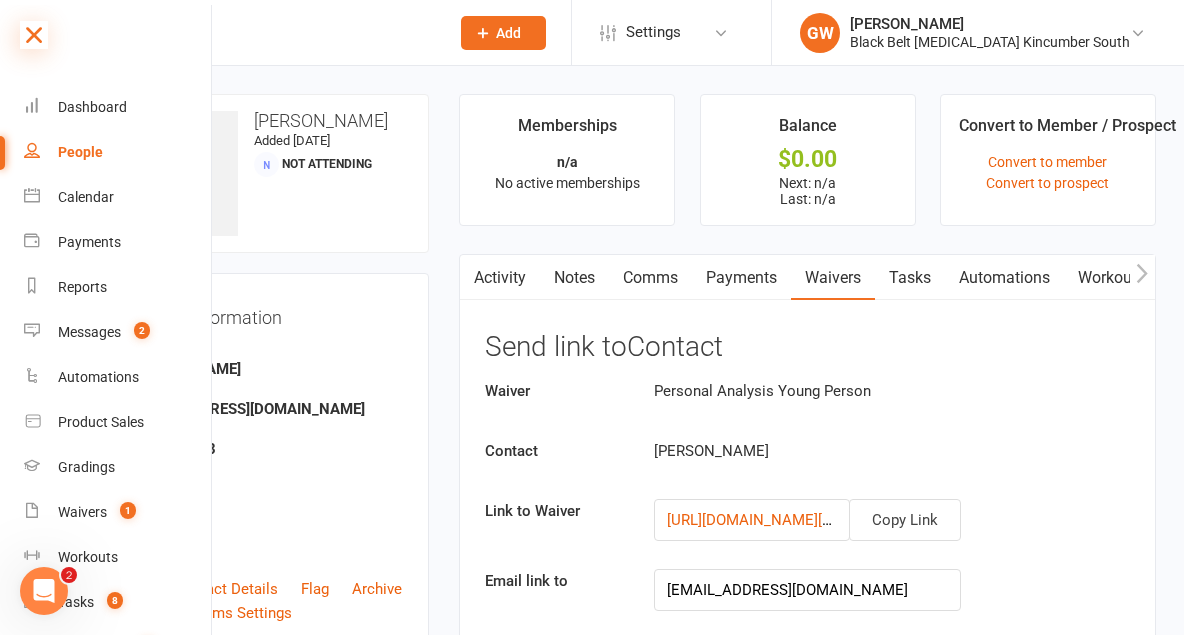 click at bounding box center (34, 35) 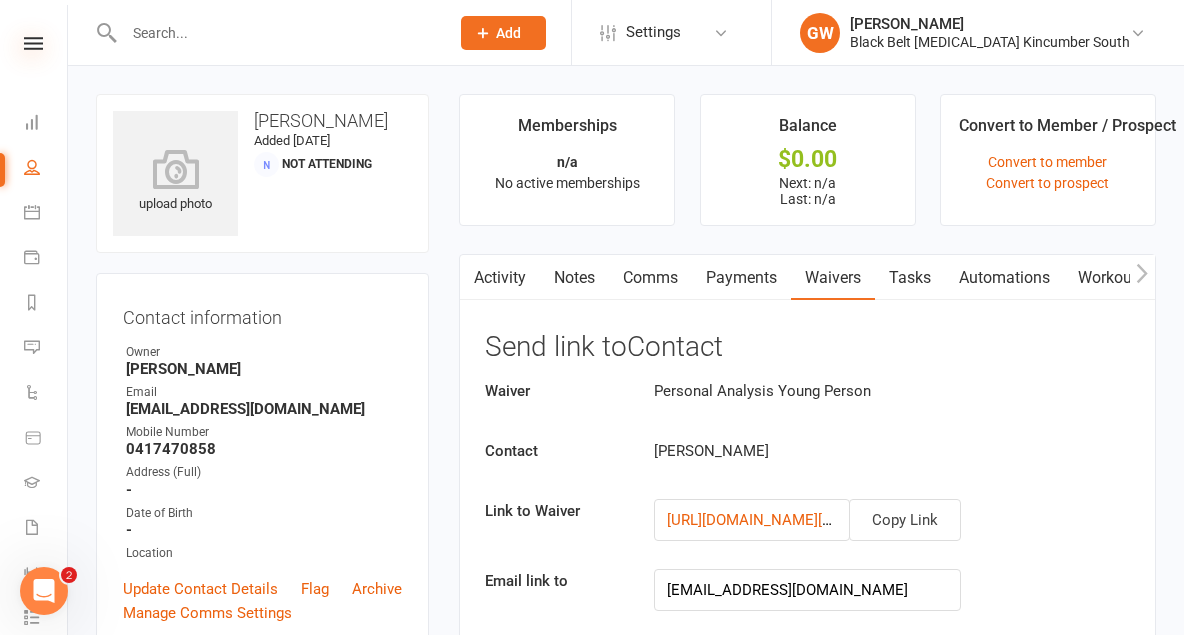 click at bounding box center [33, 43] 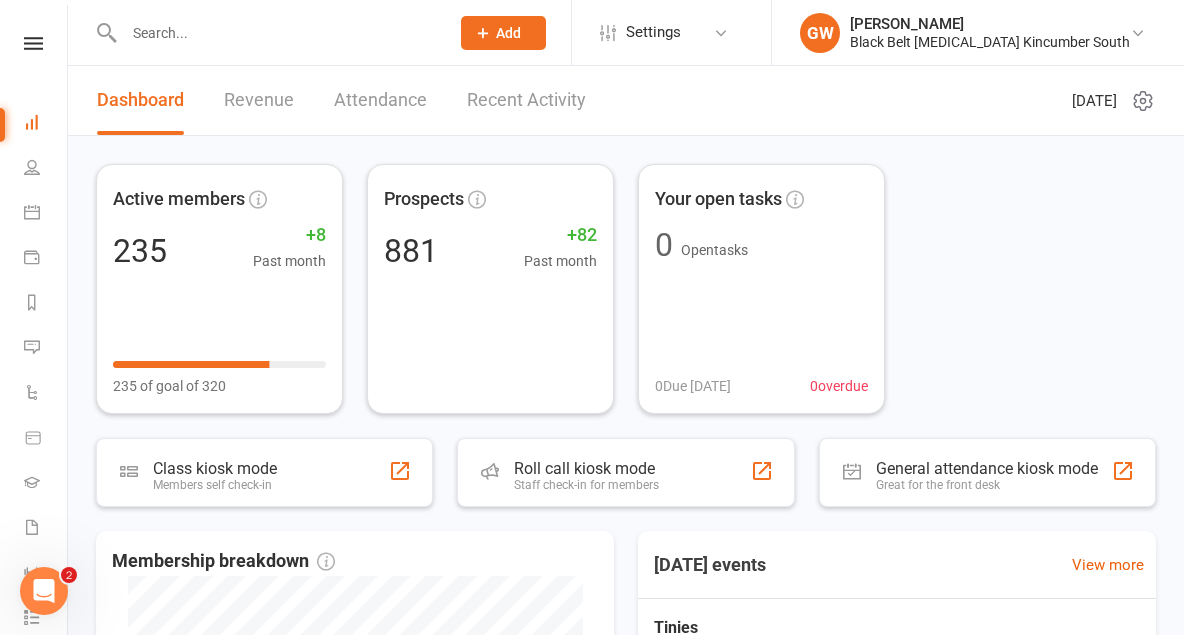 click at bounding box center [276, 33] 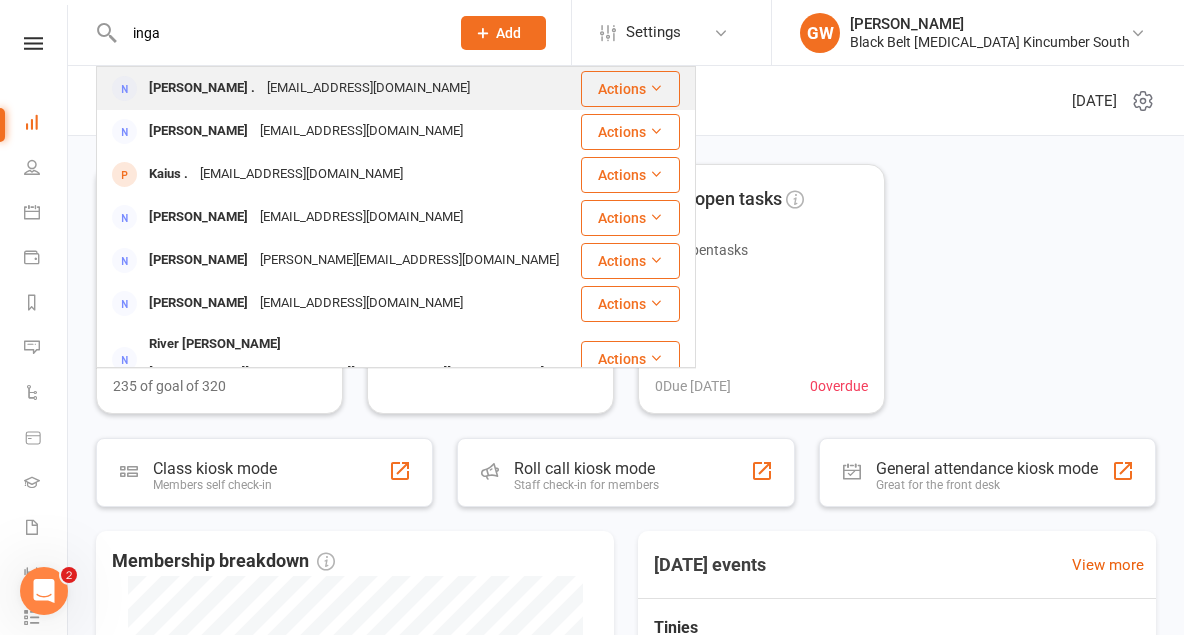 type on "inga" 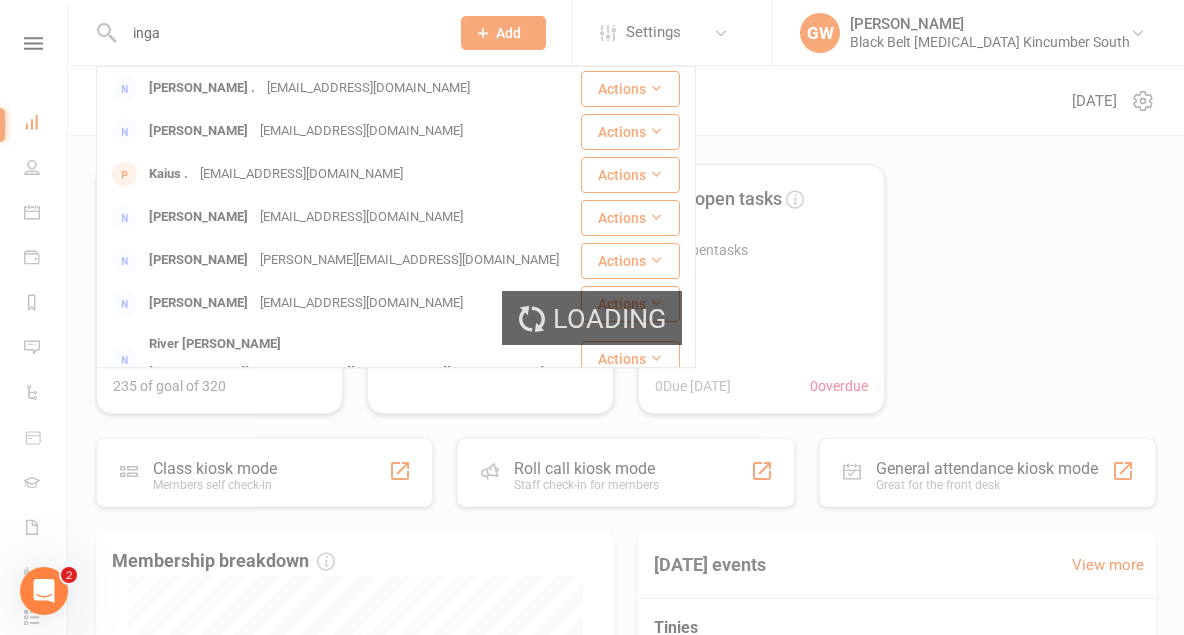 type 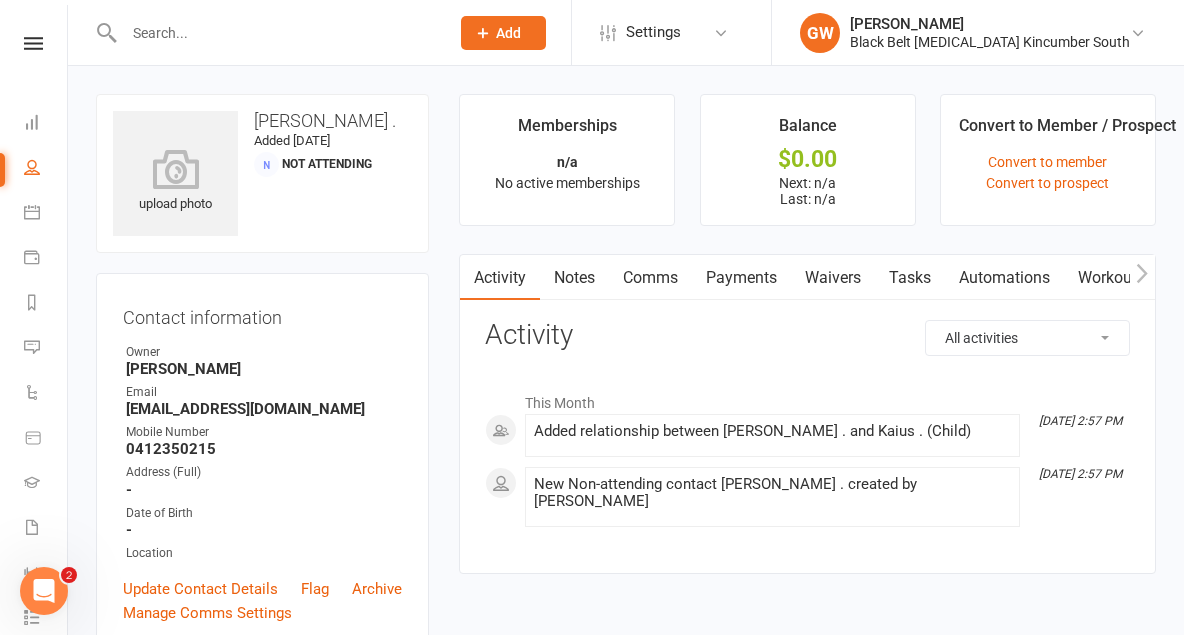 click on "Waivers" at bounding box center [833, 278] 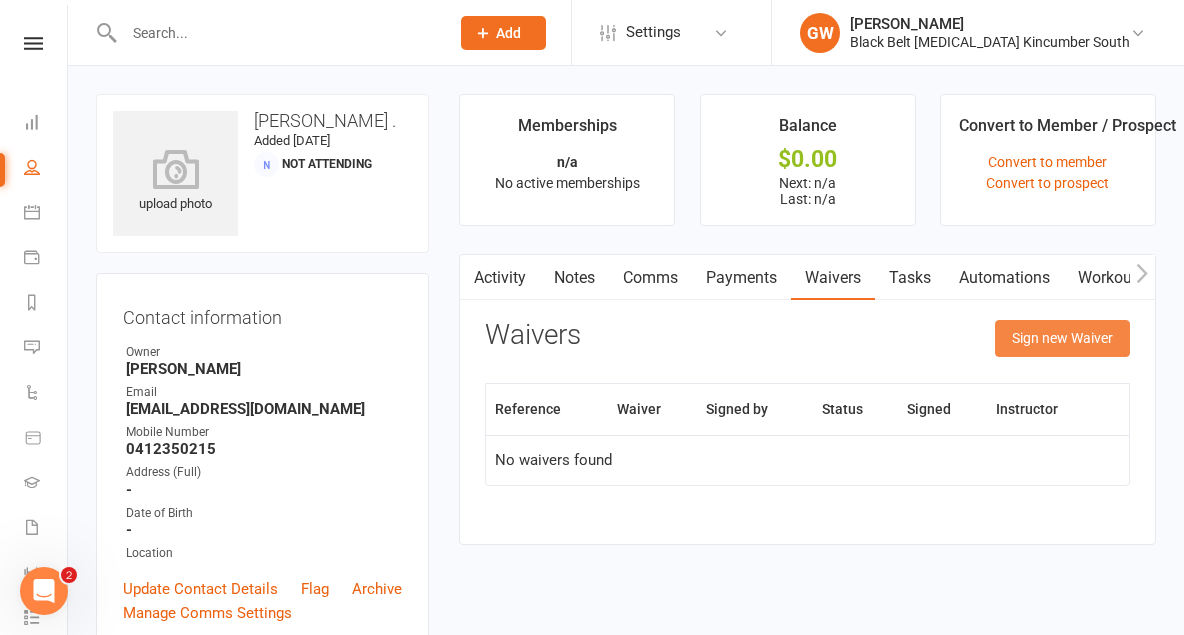 click on "Sign new Waiver" at bounding box center (1062, 338) 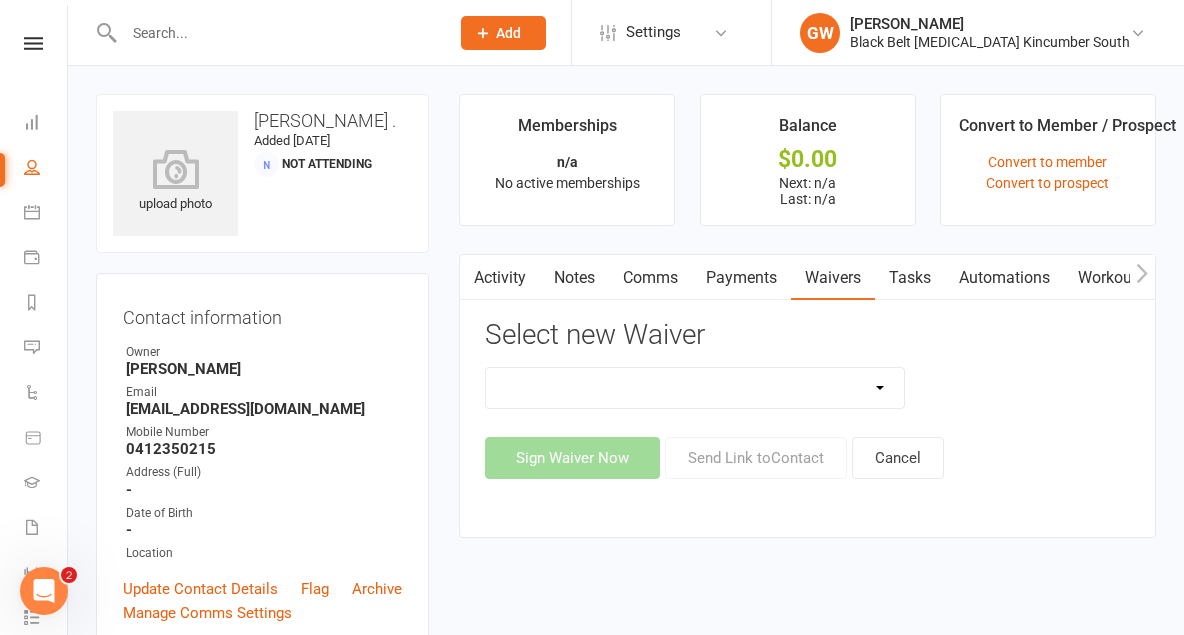 click on "Direct Debit Request Festival Enrolment Festival Trial Class Holiday Camp Waiver Party Sign In Personal Analysis Adult Personal Analysis Kickboxing Personal Analysis Young Person Student Enrolment Agreement" at bounding box center [695, 388] 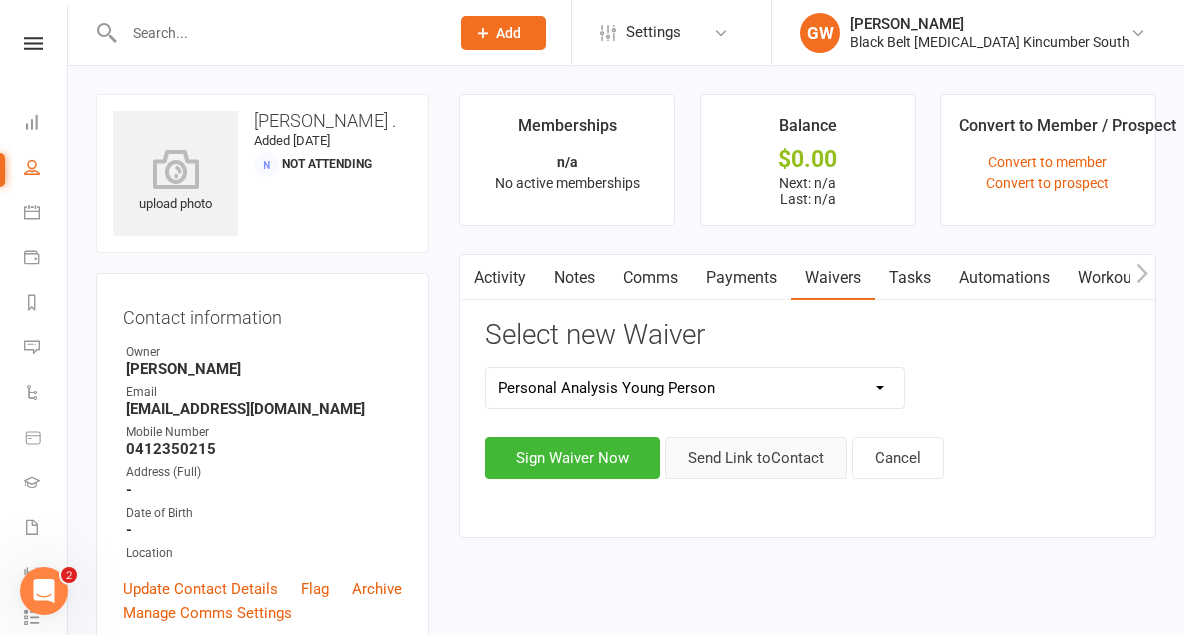 click on "Send Link to  Contact" at bounding box center (756, 458) 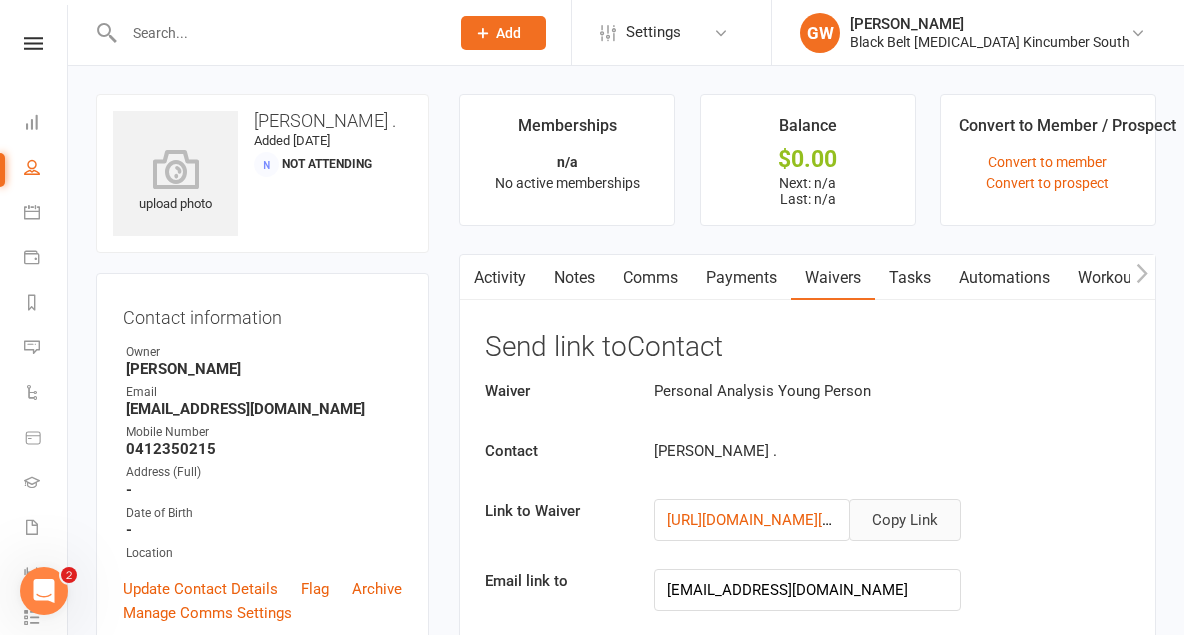 click on "Copy Link" at bounding box center (905, 520) 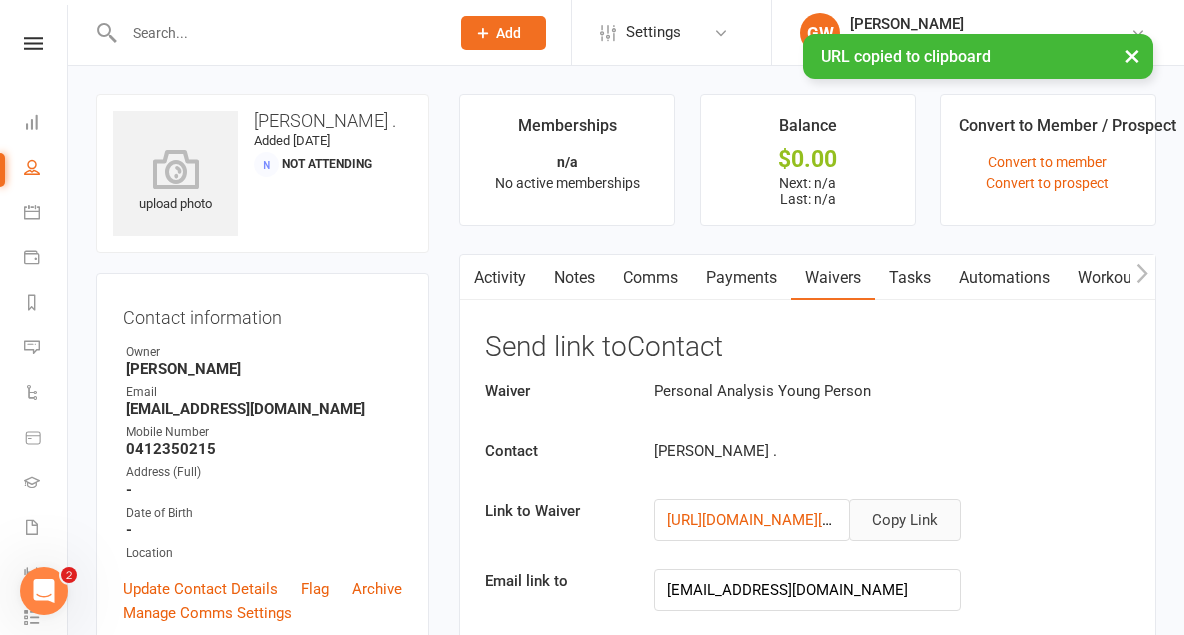 click on "Comms" at bounding box center [650, 278] 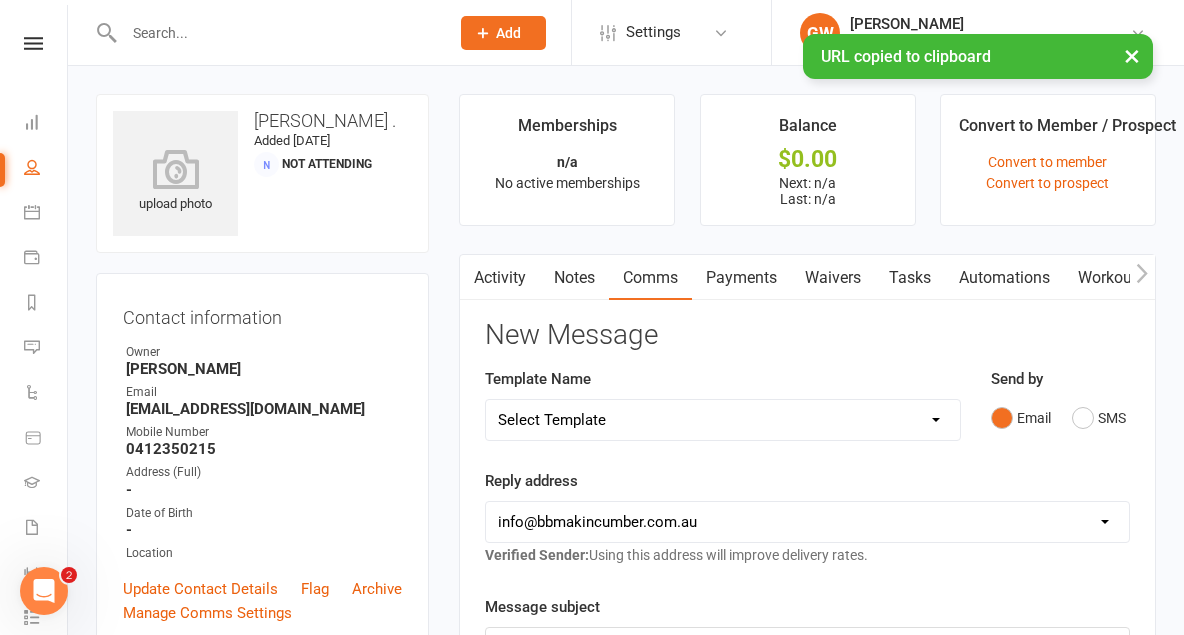 click on "Select Template [Email] End of Kickboxing Trial  [Email] Festival offer ending [Email] Google Reviews [Email] IWD [Email] [DATE] Offer [Email] Kickboxing Introductory Program [Email] Kickboxing templates [Email] Kincumber Karate Tournament [Email] Leadership [SMS] Leadership Acceptance [Email] Level 1 Upgrade [Email] Marketing email 15/8 [Email] Membership on Hold [Email] Newsletter Resubscribe [Email] Prep cycle Journal and calendar [PERSON_NAME] Senior [Email] Quit confirmation reply. [Email] State Team Info [Email] State team meeting [SMS] Waiver Reminder [Email] Waiver Signatures [Email] Australian Open [Email] Kids Karate Tournament [SMS] Kids Karate Tournament Text [Email] [GEOGRAPHIC_DATA] All Styles Registration [Email] [GEOGRAPHIC_DATA] Open [Email] State Championships Registration [Email] Tournament Week of [Email] Op Central [Email] [PERSON_NAME] grade what to bring to BB test [Email] Induction time confirmation [Email] Karate Black Belt Induction Invitation [Email] Karate Confirmation Invitation to Induction [Email] Parent letter to CBB" at bounding box center (723, 420) 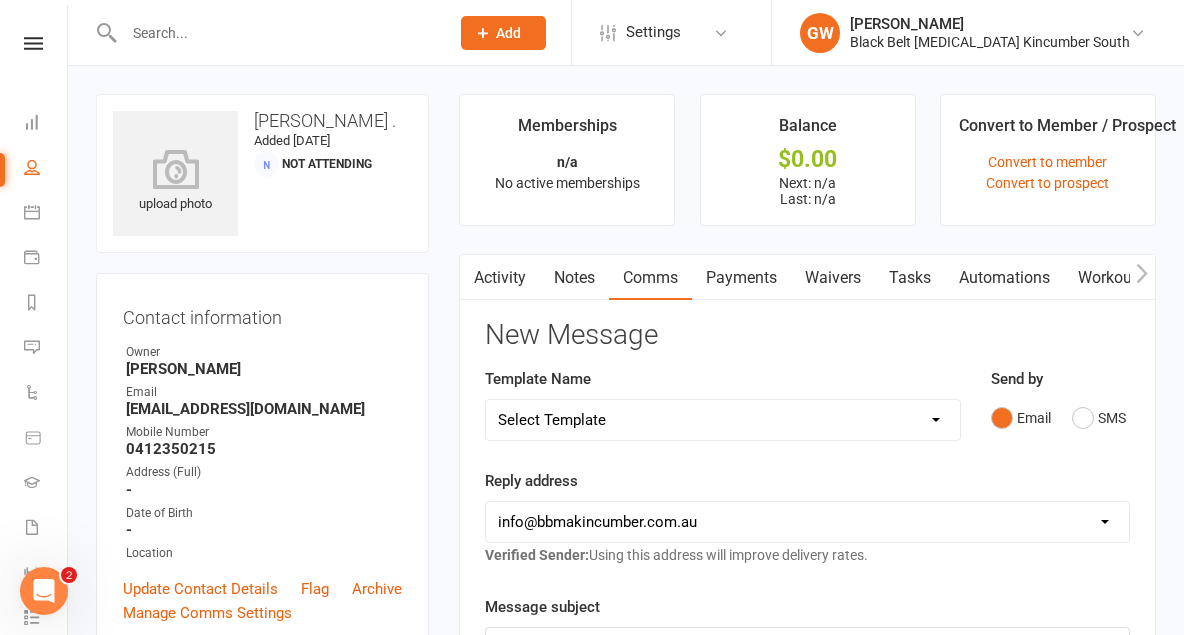 select on "76" 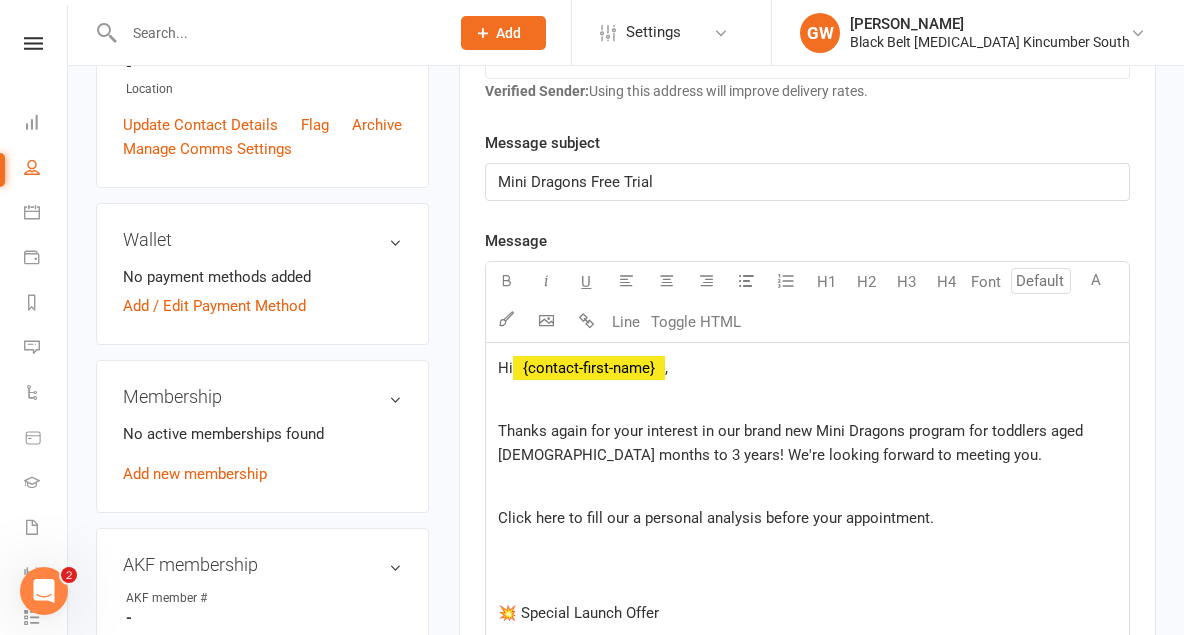 scroll, scrollTop: 472, scrollLeft: 0, axis: vertical 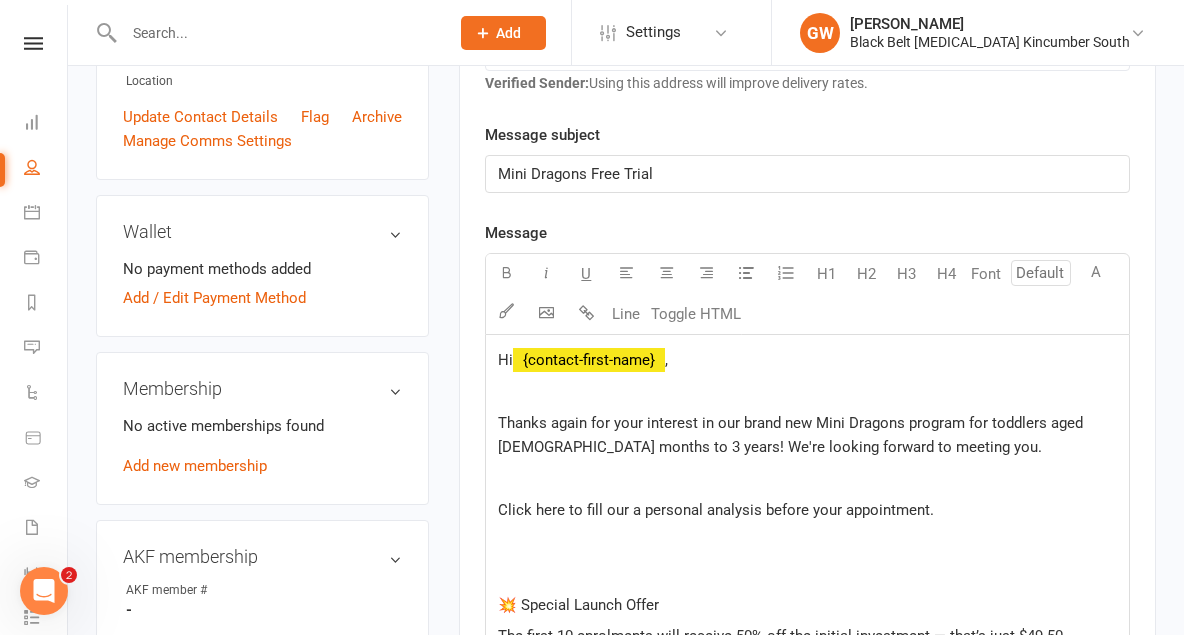 click 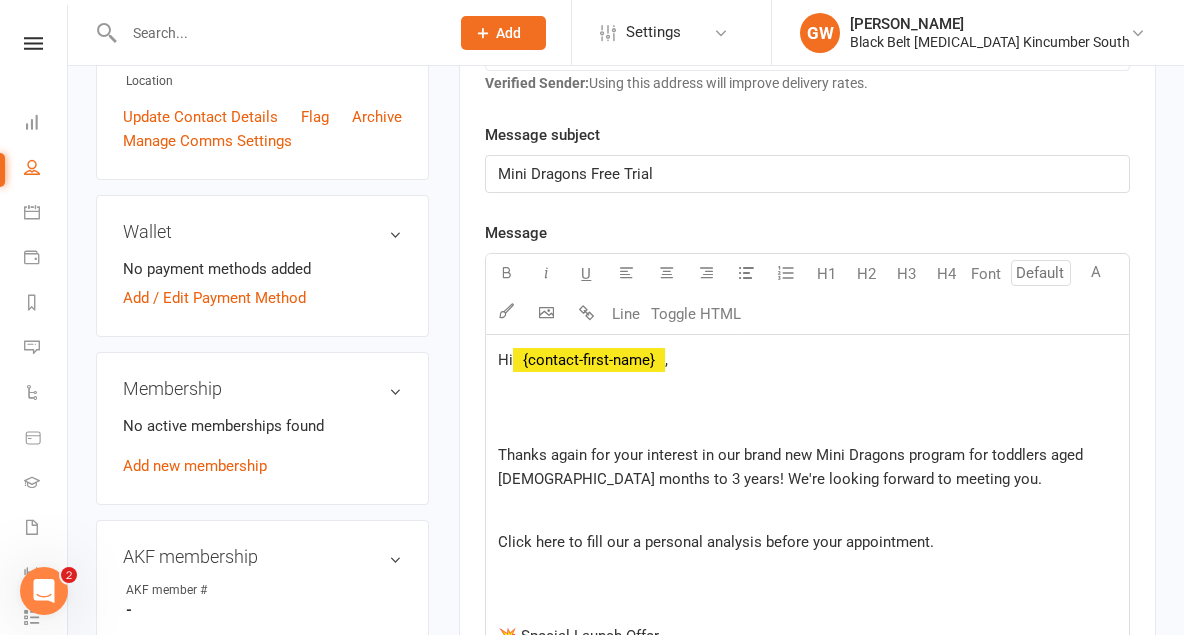 type 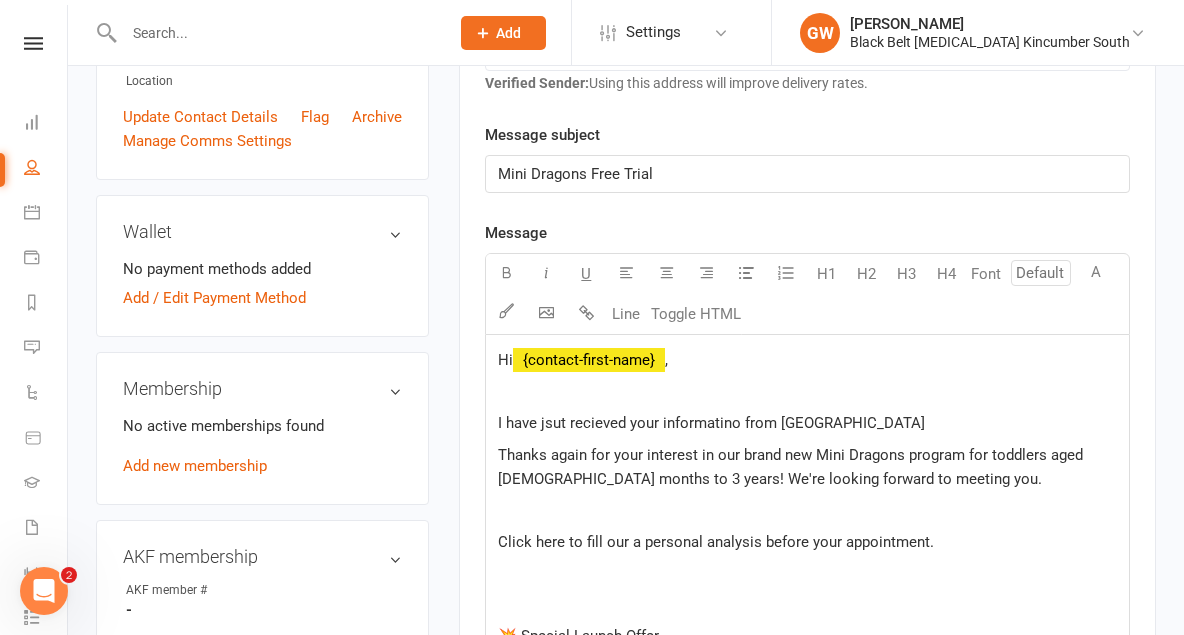 click on "I have jsut recieved your informatino from [GEOGRAPHIC_DATA]" 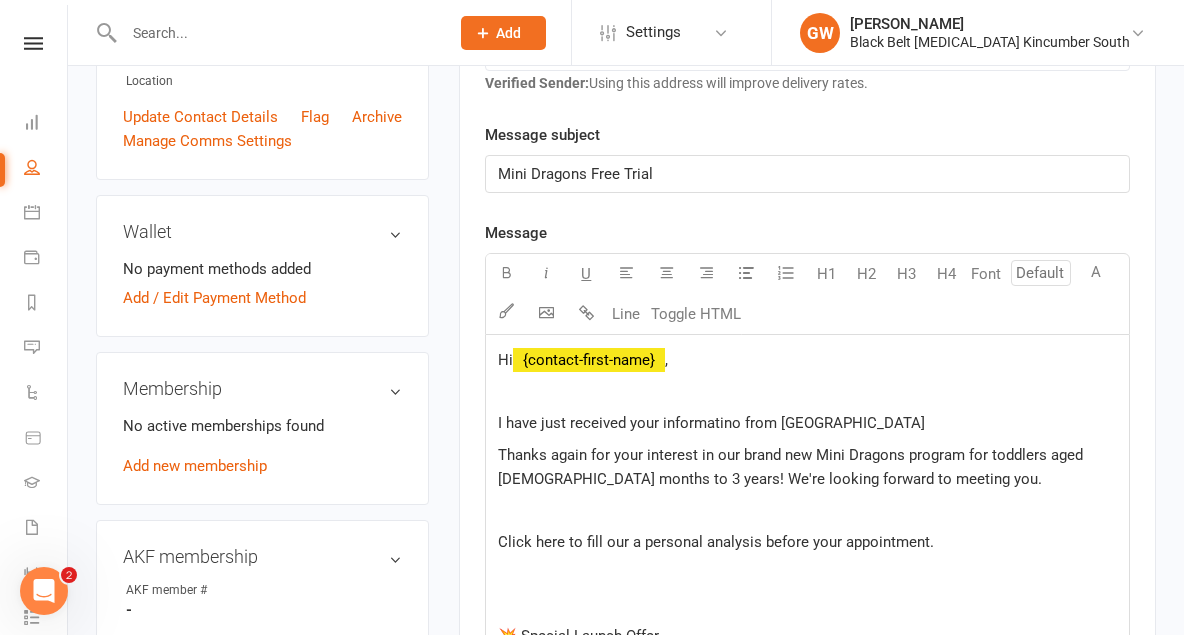 click on "I have just received your informatino from [GEOGRAPHIC_DATA]" 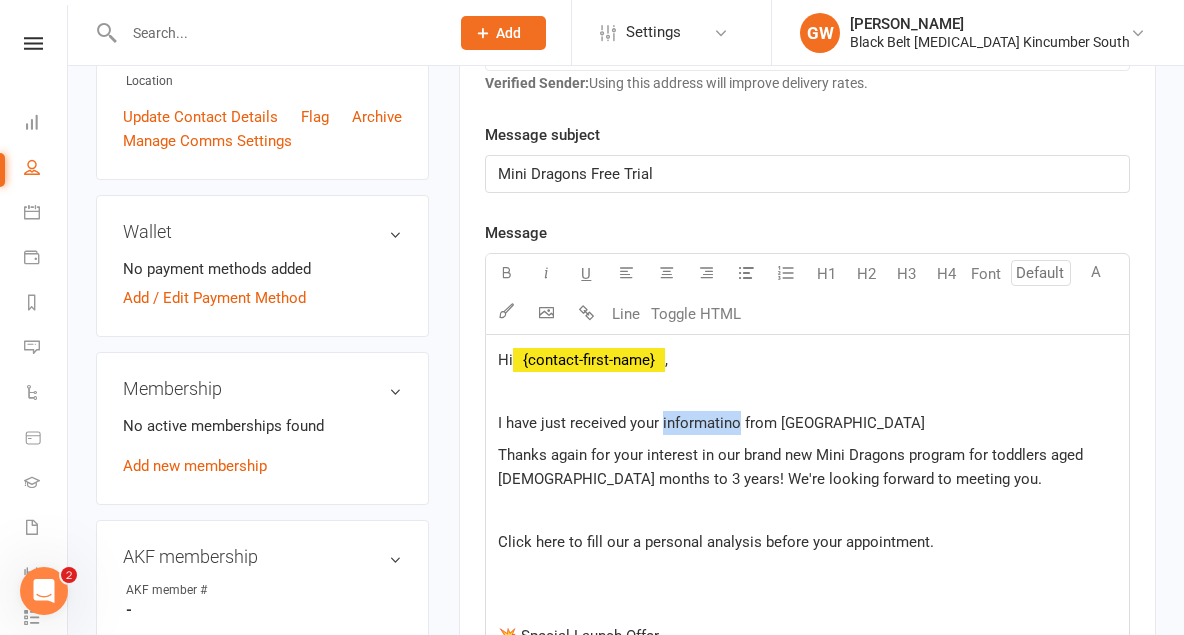 click on "I have just received your informatino from [GEOGRAPHIC_DATA]" 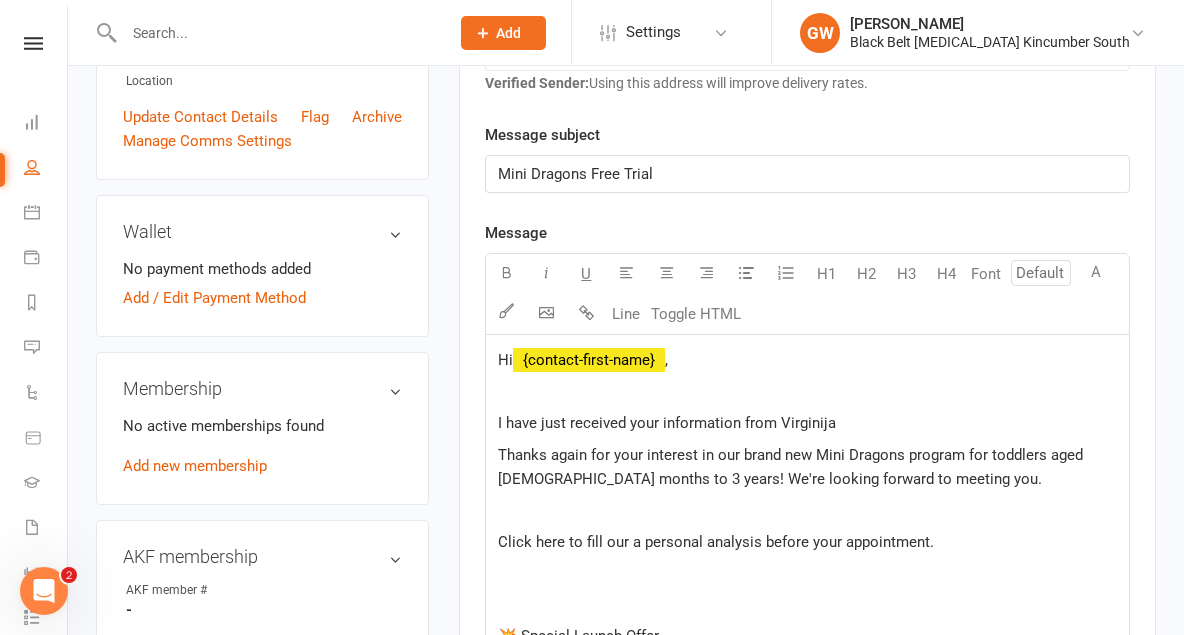 click on "I have just received your information from Virginija" 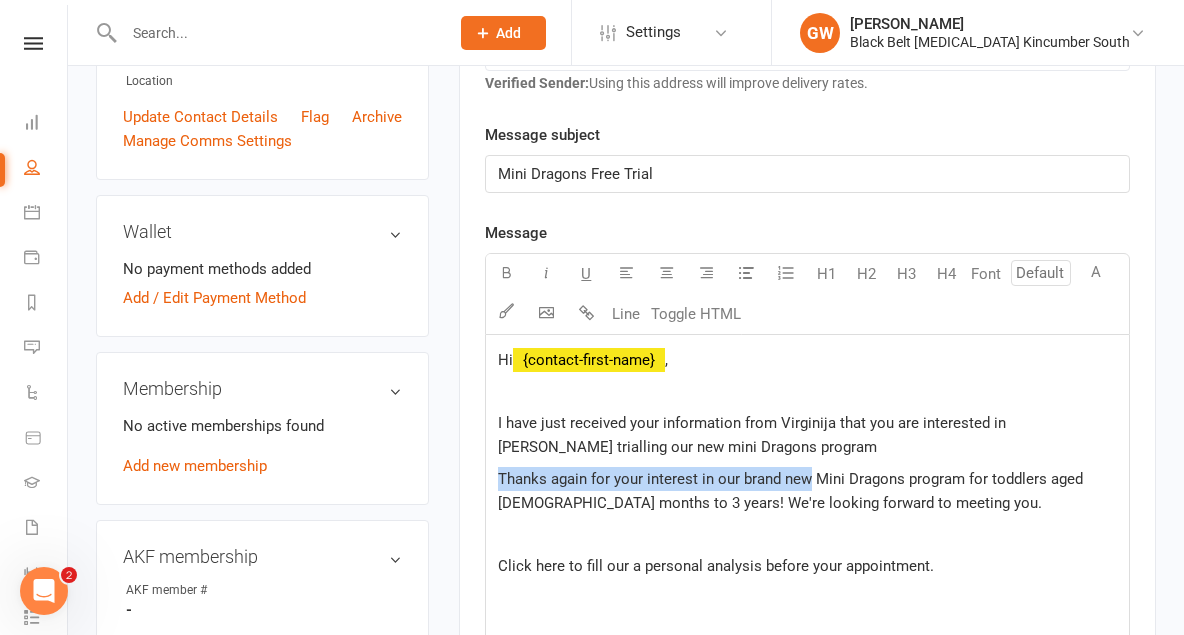 drag, startPoint x: 812, startPoint y: 474, endPoint x: 479, endPoint y: 470, distance: 333.02402 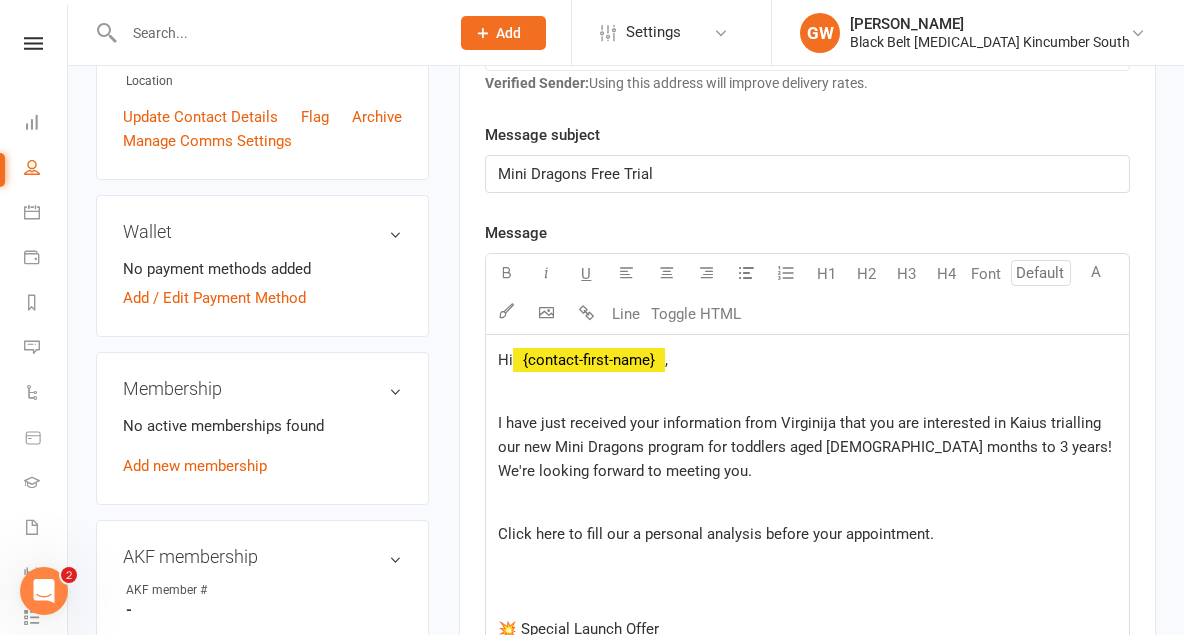 click on "I have just received your information from Virginija that you are interested in Kaius trialling our new Mini Dragons program for toddlers aged [DEMOGRAPHIC_DATA] months to 3 years! We're looking forward to meeting you." 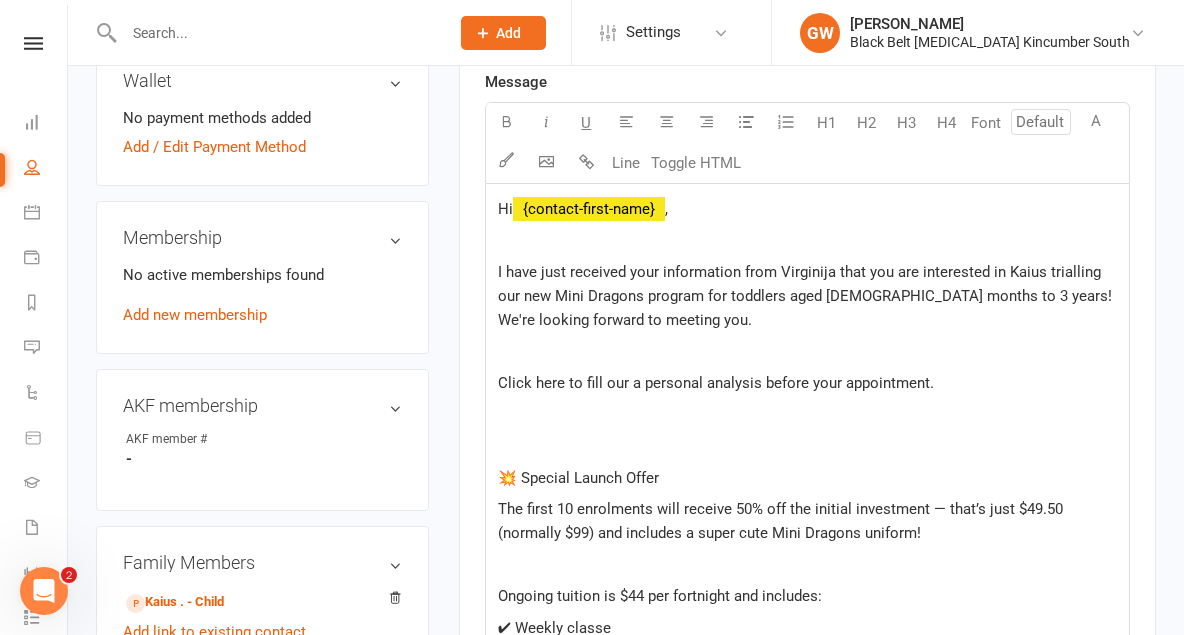 scroll, scrollTop: 671, scrollLeft: 0, axis: vertical 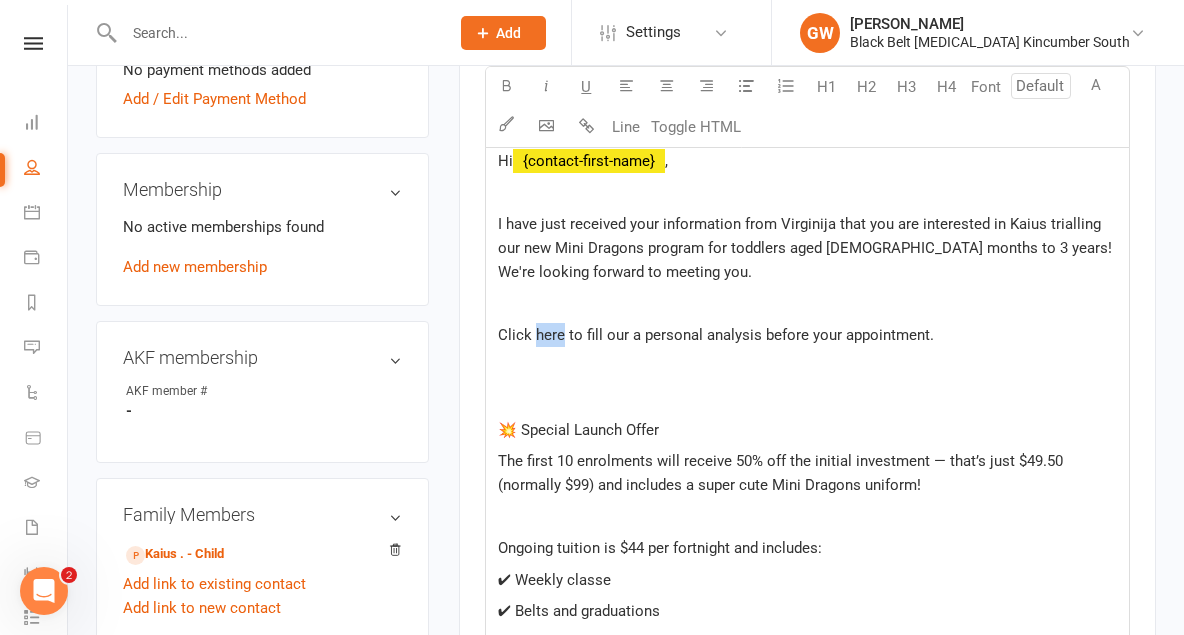 drag, startPoint x: 561, startPoint y: 336, endPoint x: 536, endPoint y: 336, distance: 25 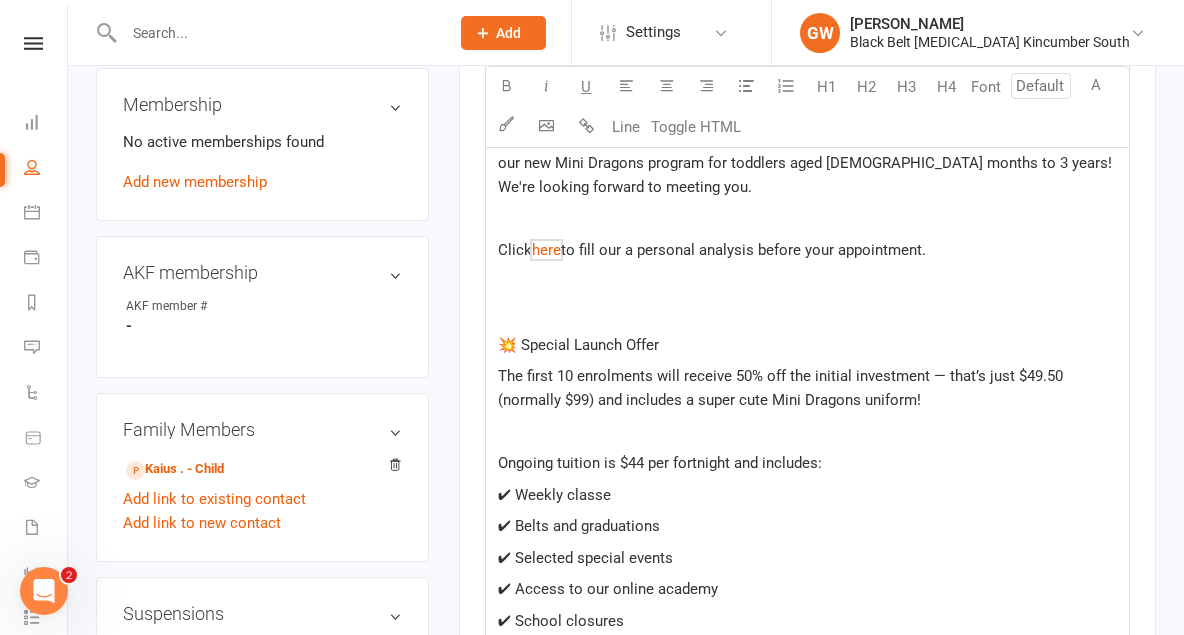 scroll, scrollTop: 817, scrollLeft: 0, axis: vertical 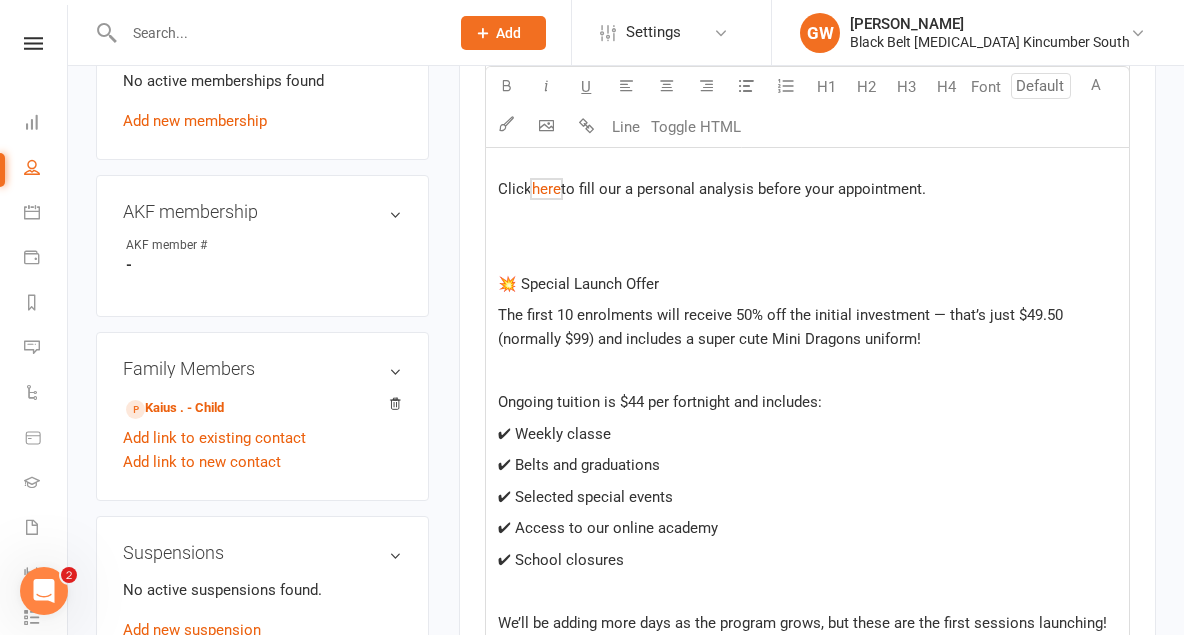 click on "Hi  ﻿ {contact-first-name}  ,   I have just received your information from Virginija that you are interested in Kaius trialling our new Mini Dragons program for toddlers aged [DEMOGRAPHIC_DATA] months to 3 years! We're looking forward to meeting you.   Click  $   here $    to fill our a personal analysis before your appointment.      💥 Special Launch Offer The first 10 enrolments will receive 50% off the initial investment — that’s just $49.50 (normally $99) and includes a super cute Mini Dragons uniform!   Ongoing tuition is $44 per fortnight and includes: ✔ Weekly classe ✔ Belts and graduations ✔ Selected special events ✔ Access to our online academy ✔ School closures    We’ll be adding more days as the program grows, but these are the first sessions launching!   Click  $   here $    to learn more about Black Belt [MEDICAL_DATA]   We can’t wait to meet you and your Mini Dragon soon! 🥋   Warm regards, [PERSON_NAME] Program Director, BBMA Kincumber" 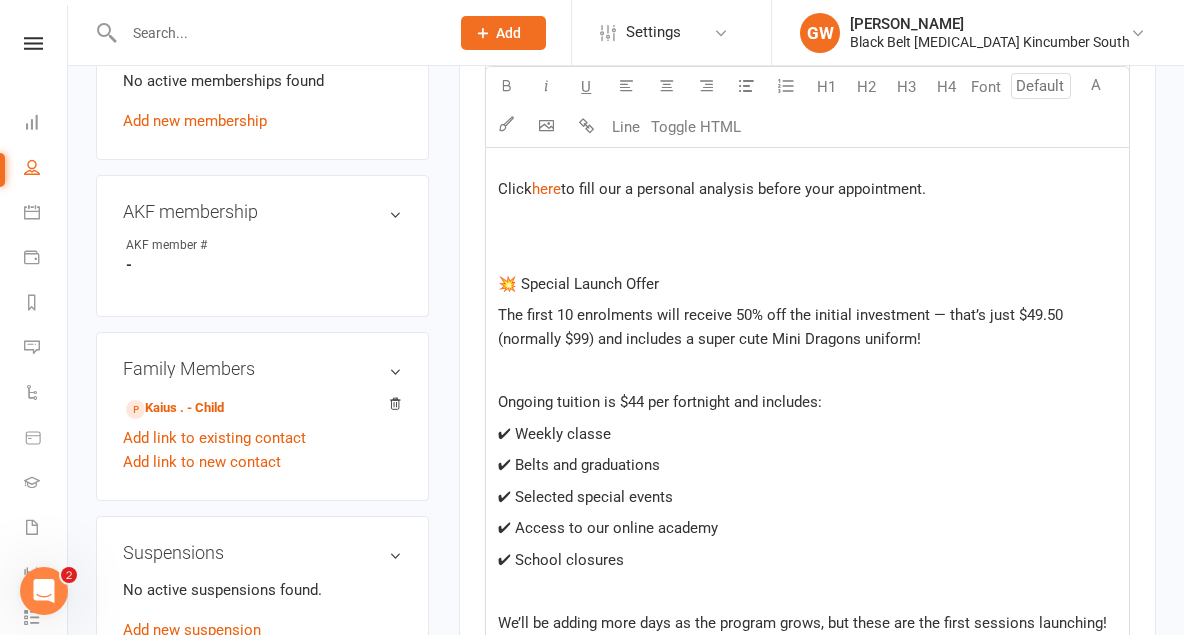 click on "✔ Weekly classe" 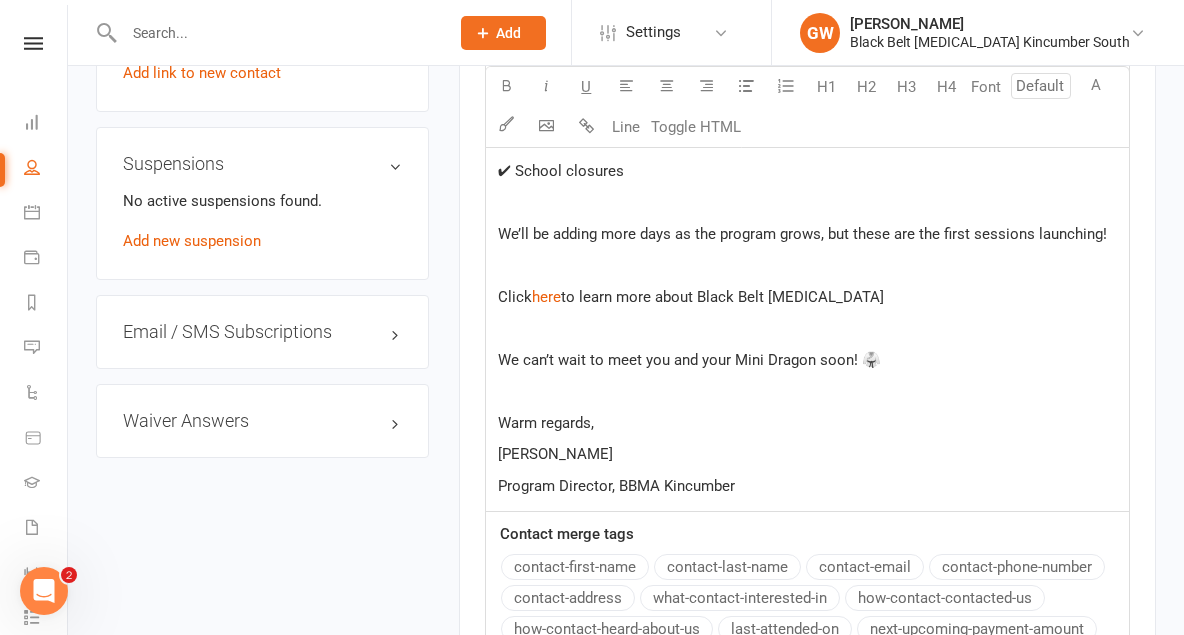 scroll, scrollTop: 1207, scrollLeft: 0, axis: vertical 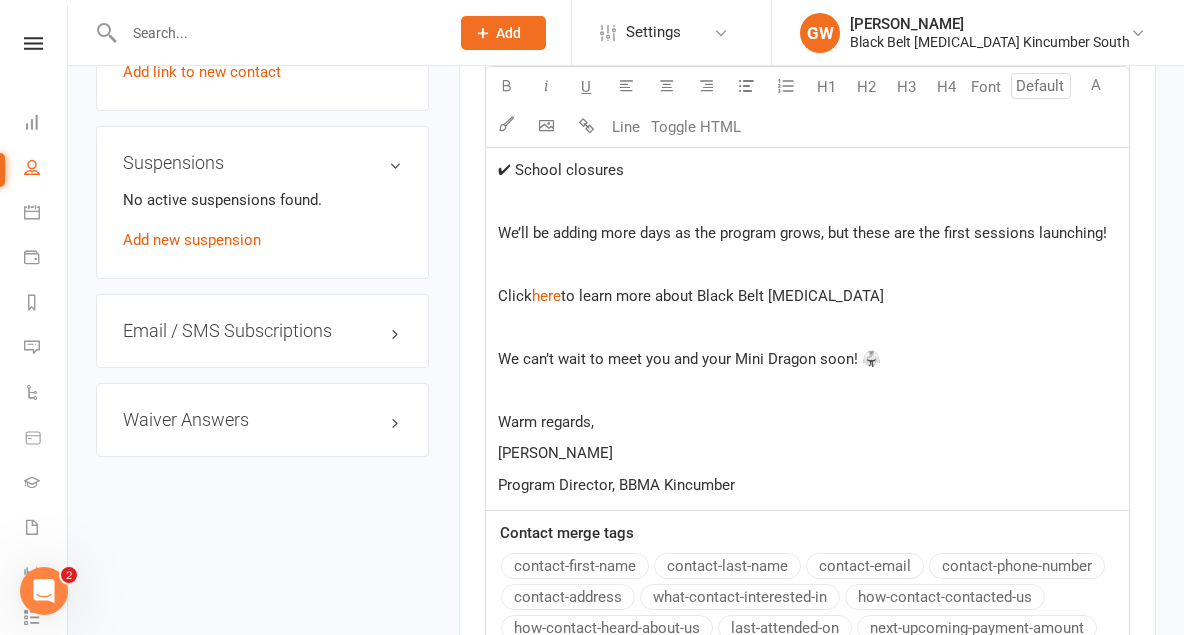 drag, startPoint x: 610, startPoint y: 447, endPoint x: 549, endPoint y: 447, distance: 61 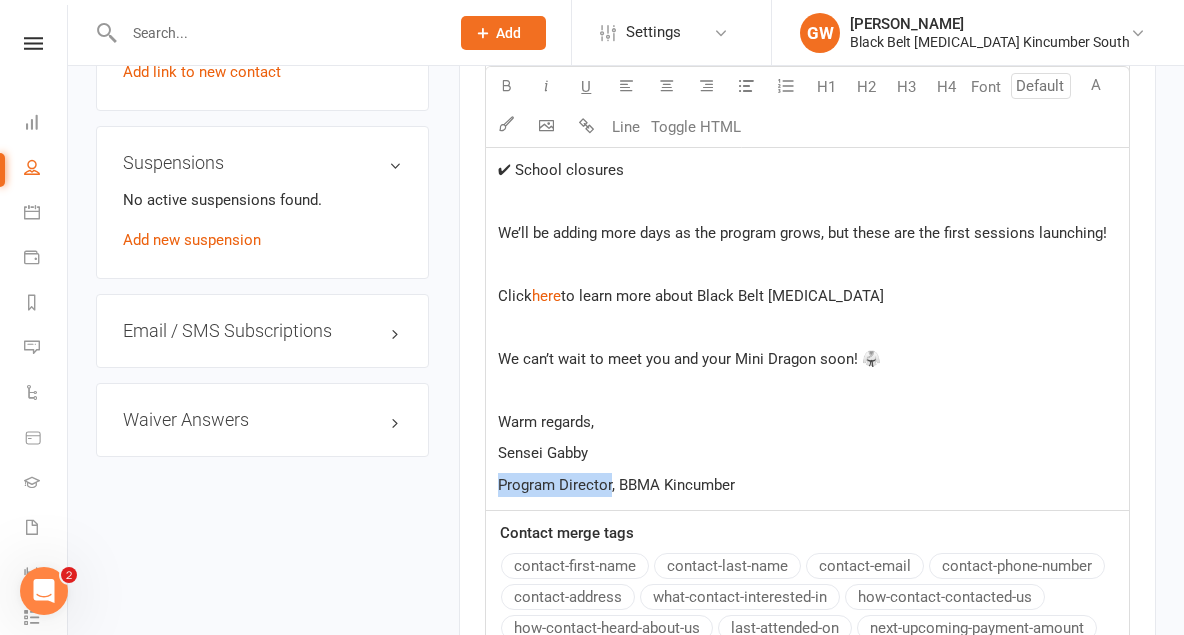 drag, startPoint x: 612, startPoint y: 484, endPoint x: 488, endPoint y: 481, distance: 124.036285 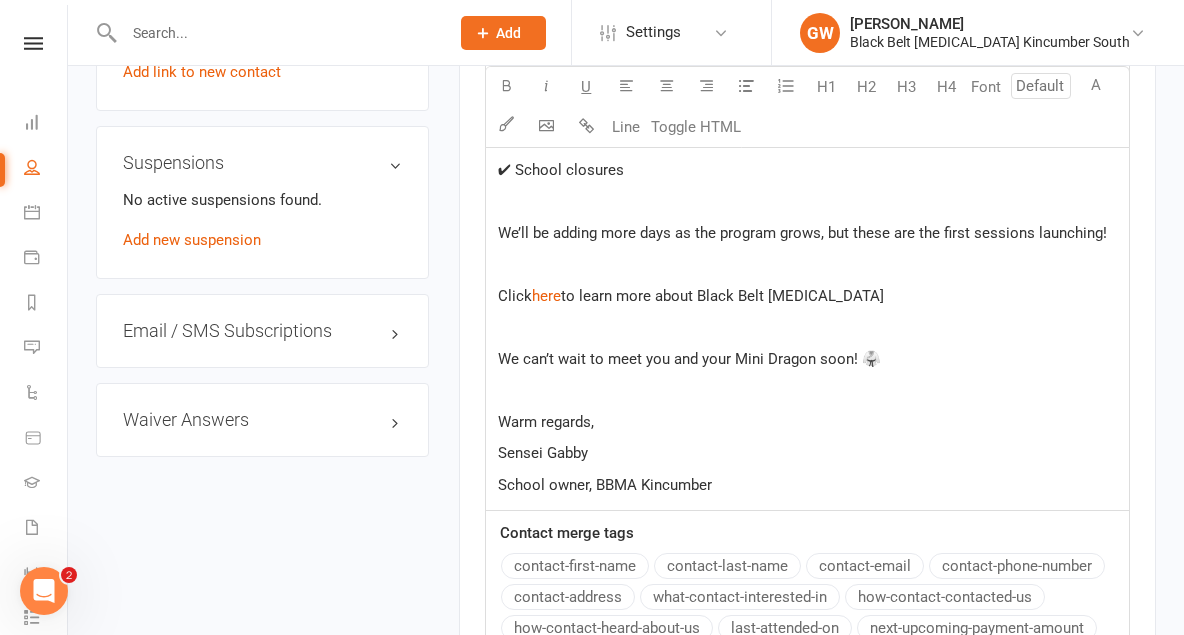 click on "Hi  ﻿ {contact-first-name}  ,   I have just received your information from Virginija that you are interested in Kaius trialling our new Mini Dragons program for toddlers aged [DEMOGRAPHIC_DATA] months to 3 years! We're looking forward to meeting you.   Click  $   here $    to fill our a personal analysis before your appointment.      💥 Special Launch Offer The first 10 enrolments will receive 50% off the initial investment — that’s just $49.50 (normally $99) and includes a super cute Mini Dragons uniform!   Ongoing tuition is $44 per fortnight and includes: ✔ Weekly class ✔ Belts and graduations ✔ Selected special events ✔ Access to our online academy ✔ School closures    We’ll be adding more days as the program grows, but these are the first sessions launching!   Click  $   here $    to learn more about Black Belt [MEDICAL_DATA]   We can’t wait to meet you and your Mini Dragon soon! 🥋   Warm regards, Sensei Gabby School owner, BBMA Kincumber" 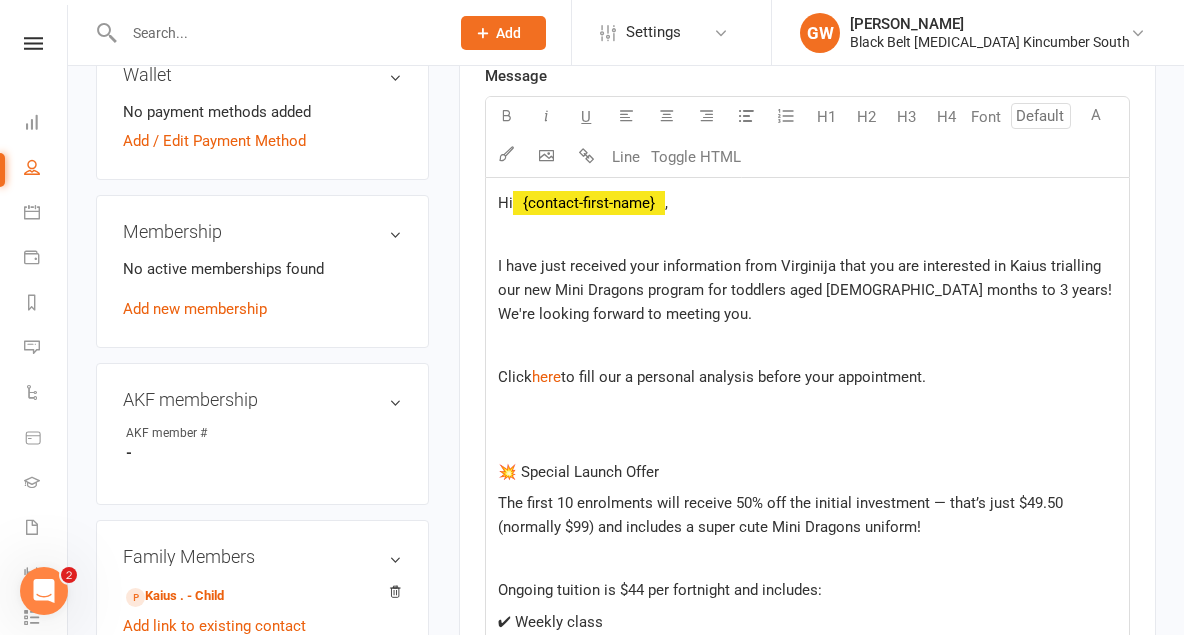 scroll, scrollTop: 601, scrollLeft: 0, axis: vertical 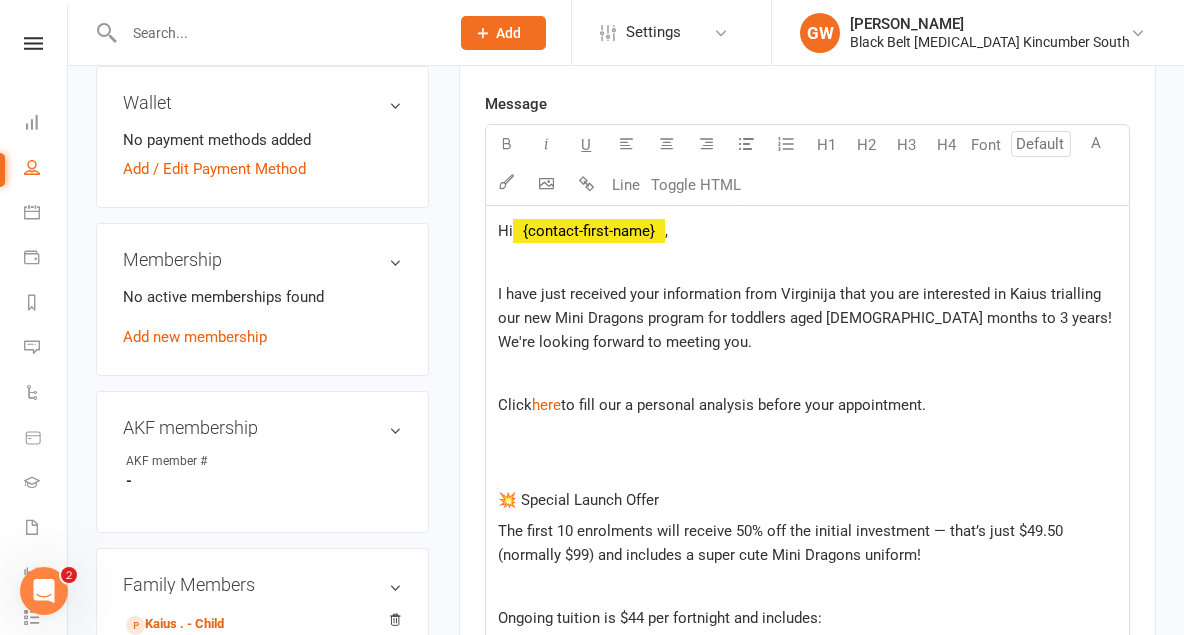 click on "I have just received your information from Virginija that you are interested in Kaius trialling our new Mini Dragons program for toddlers aged [DEMOGRAPHIC_DATA] months to 3 years! We're looking forward to meeting you." 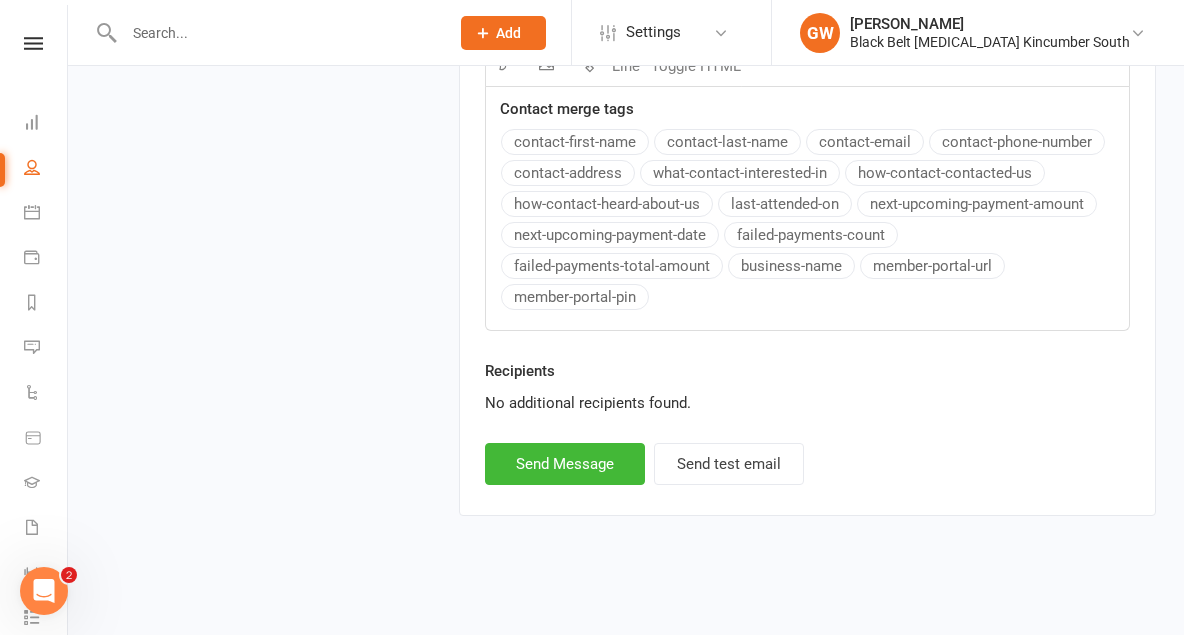 scroll, scrollTop: 1671, scrollLeft: 0, axis: vertical 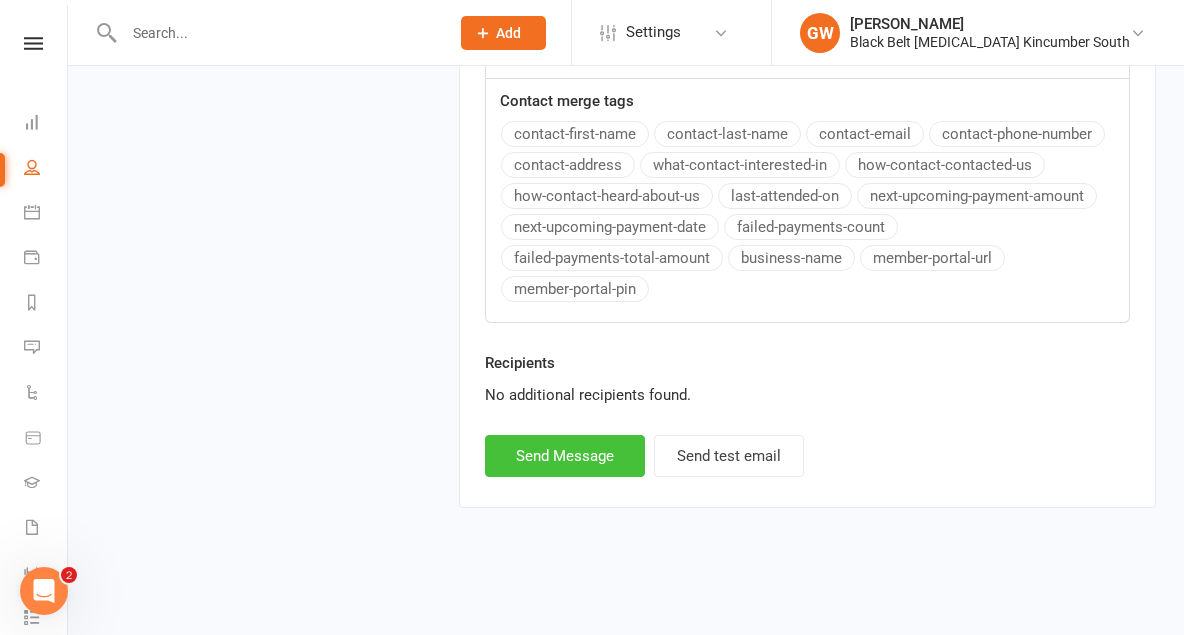 click on "Send Message" at bounding box center [565, 456] 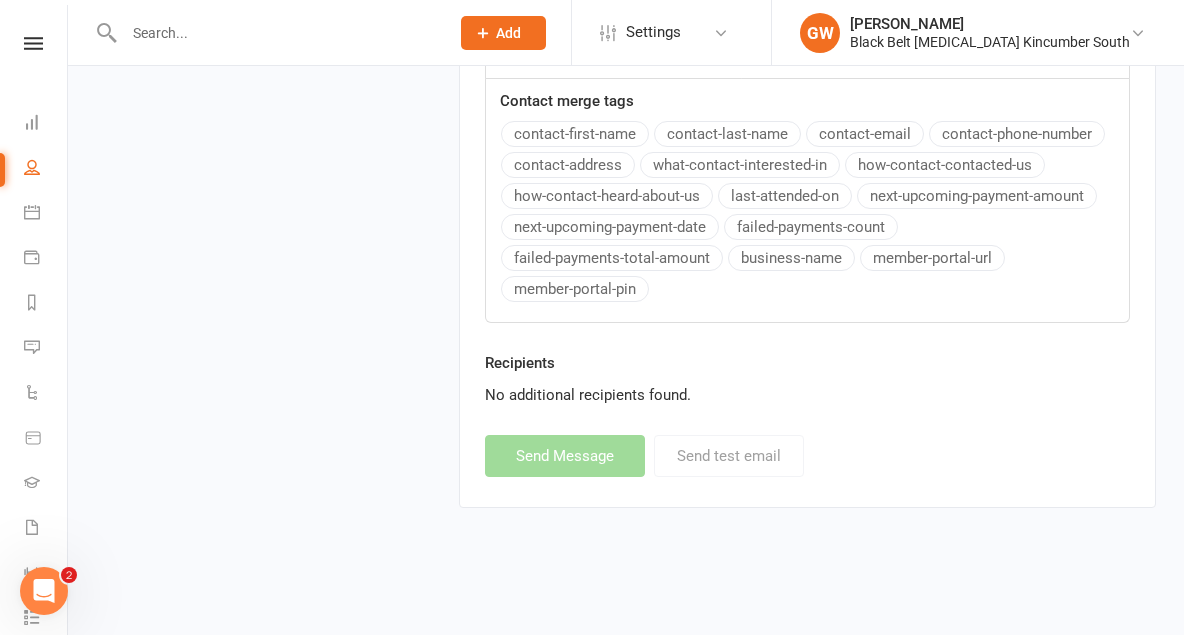 select 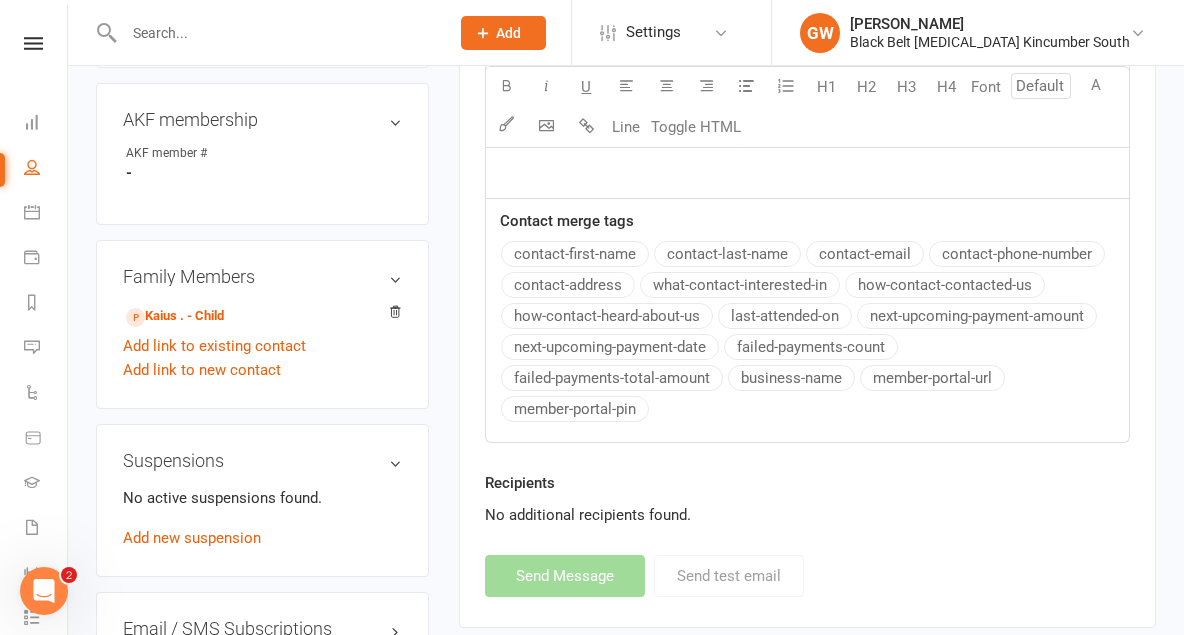 scroll, scrollTop: 0, scrollLeft: 0, axis: both 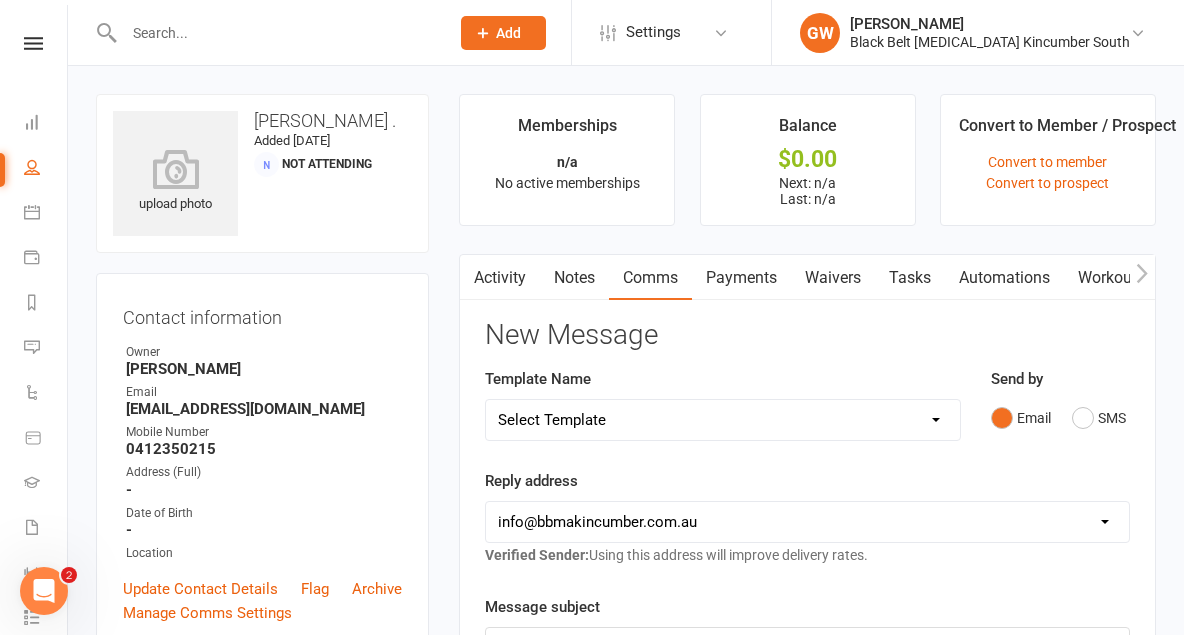 click on "Clubworx Dashboard People Calendar Payments Reports Messages   2 Automations   Product Sales Gradings   Waivers   1 Workouts   Tasks   8 What's New 1 Check-in Kiosk modes General attendance Roll call Class check-in" at bounding box center [34, 322] 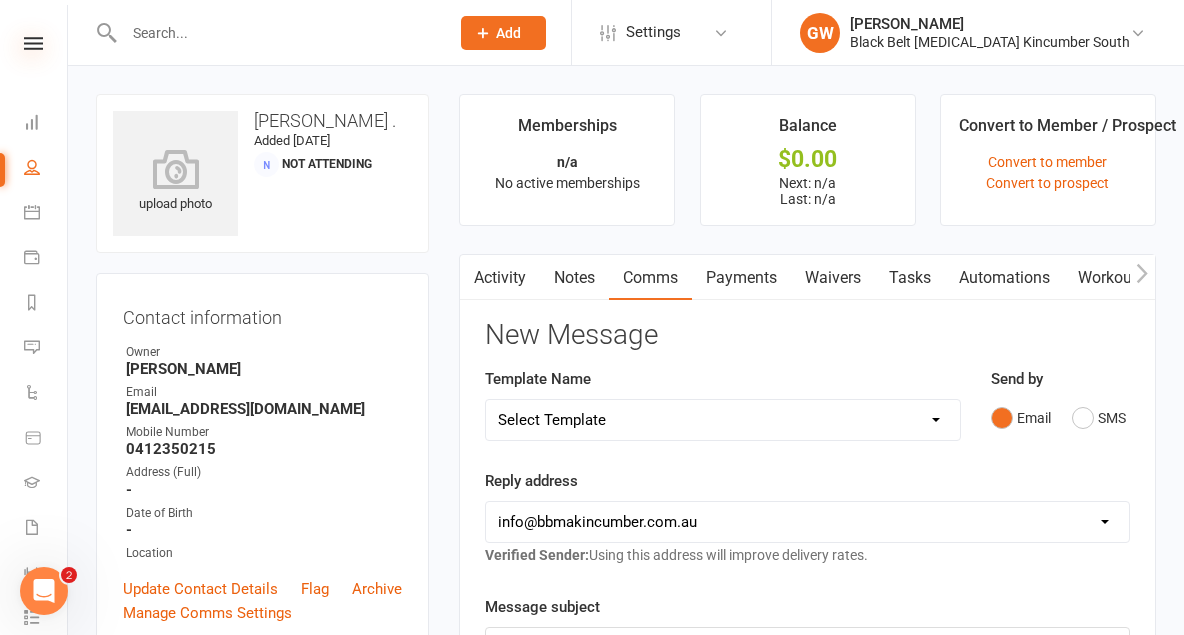 click at bounding box center (33, 43) 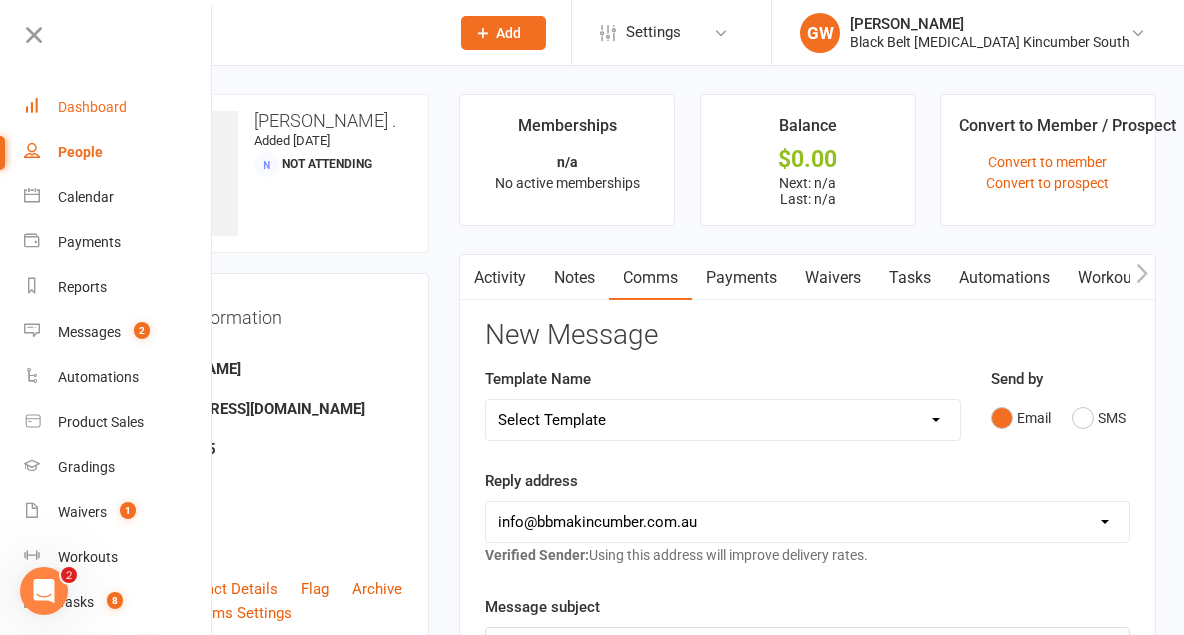 click on "Dashboard" at bounding box center (118, 107) 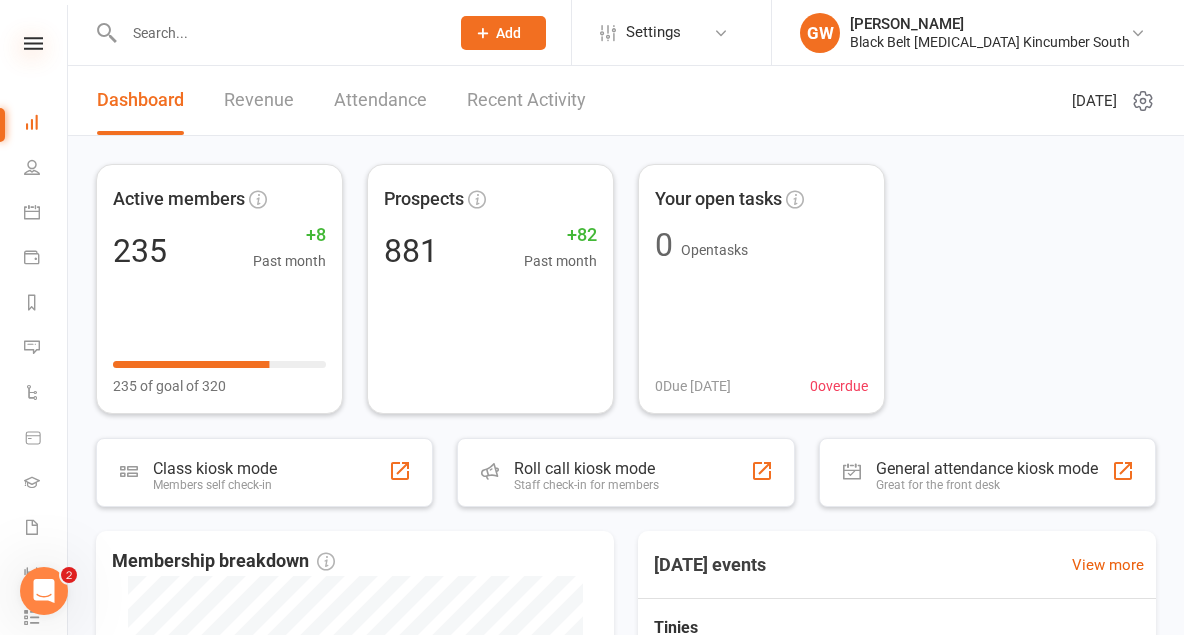 click at bounding box center (33, 43) 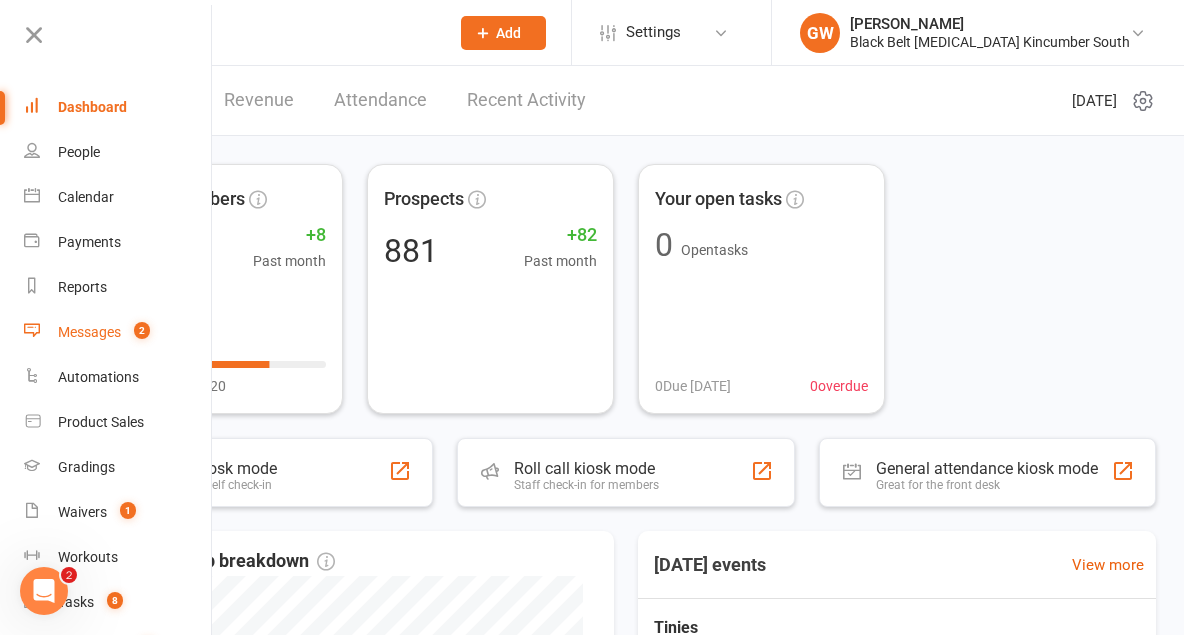 click on "Messages" at bounding box center [89, 332] 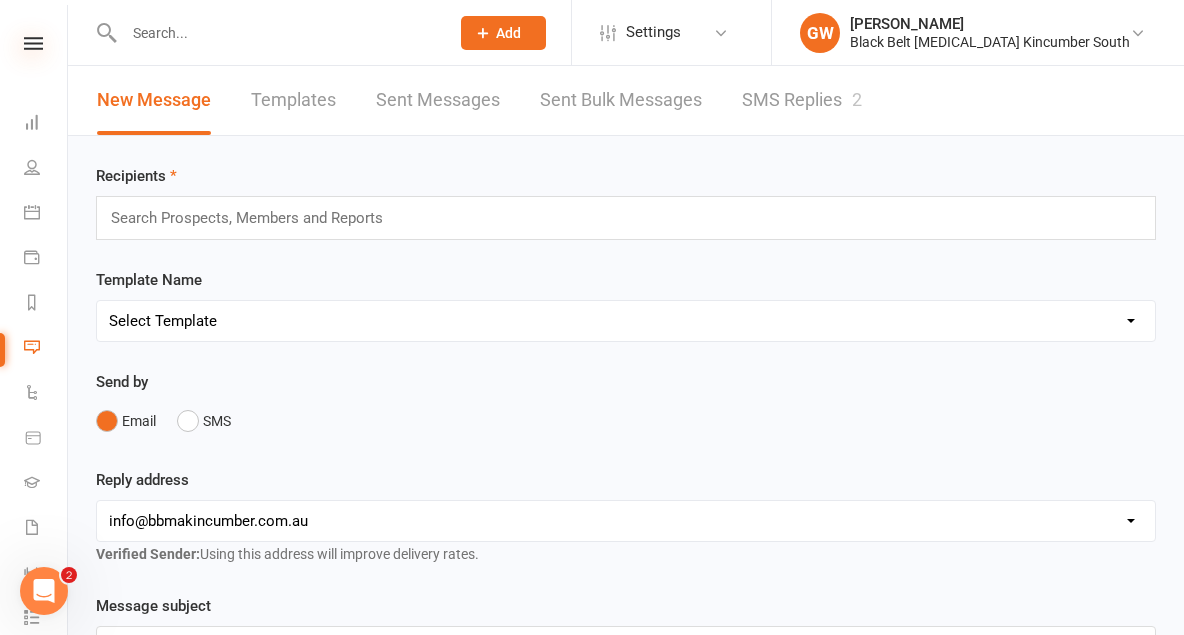 click at bounding box center [33, 43] 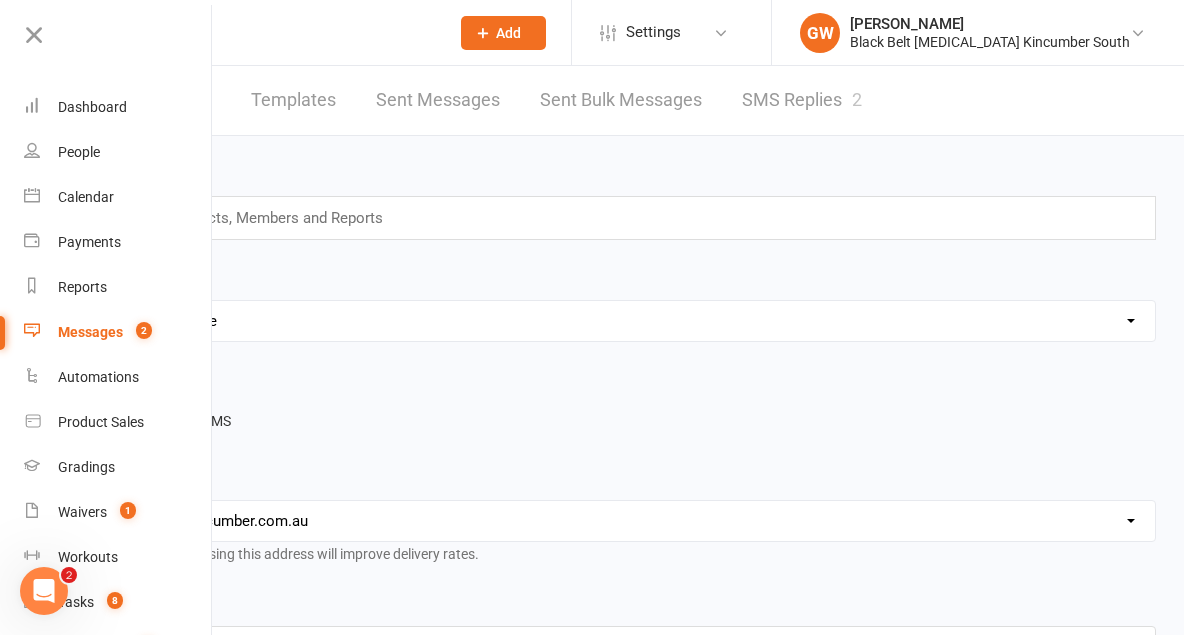 click on "Messages" at bounding box center [90, 332] 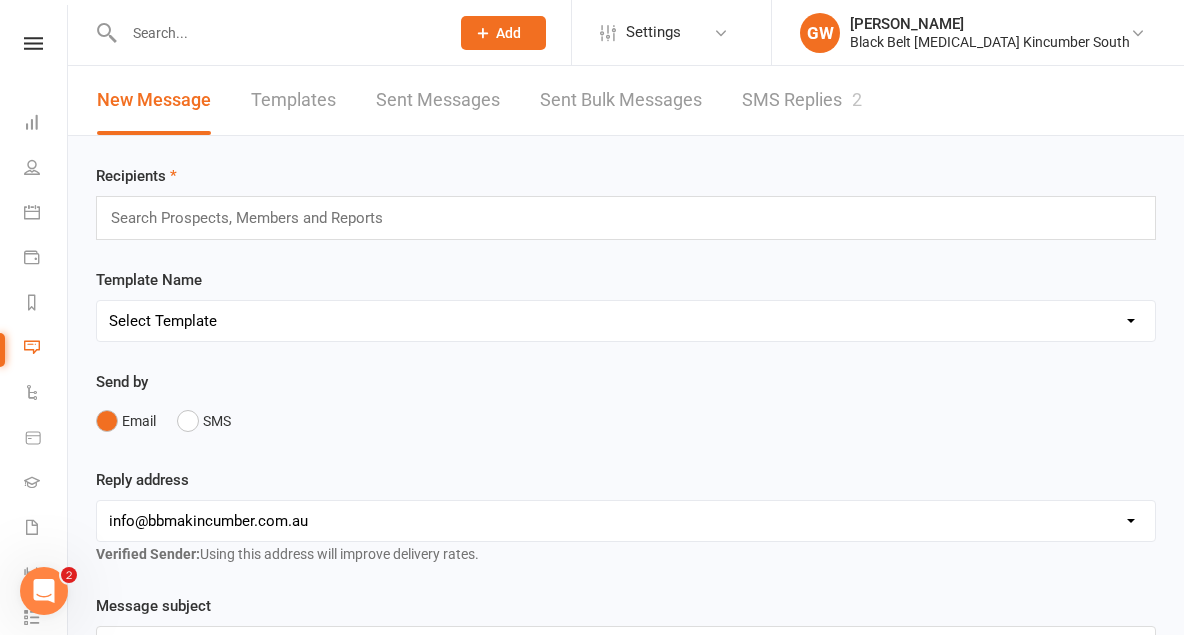 click on "SMS Replies  2" at bounding box center (802, 100) 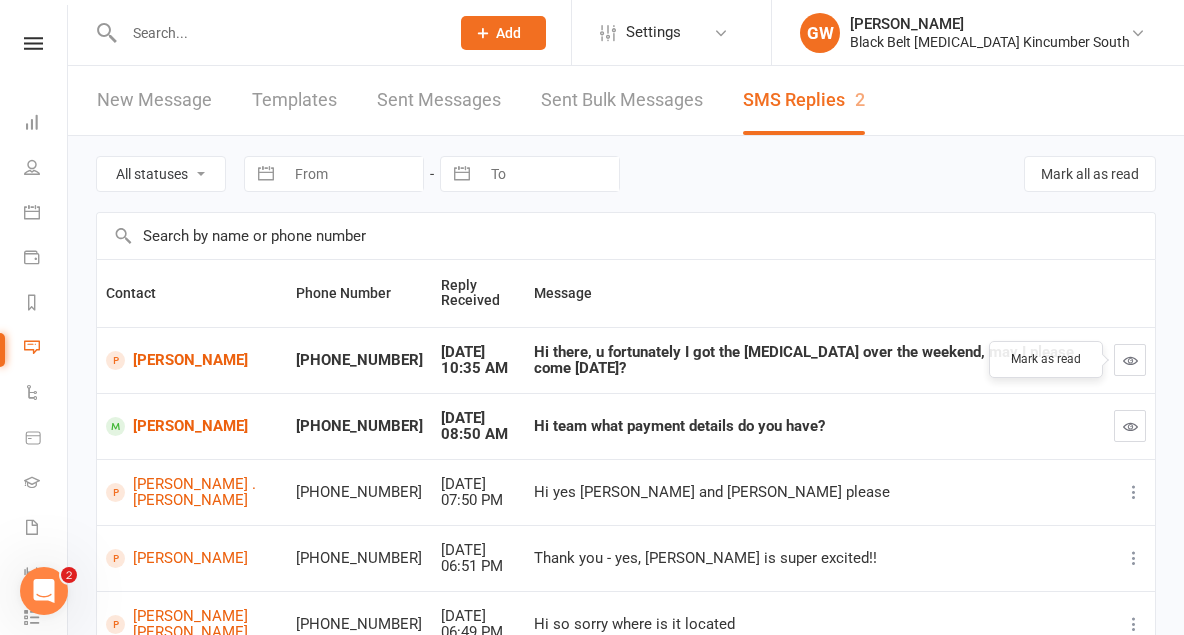 click at bounding box center (1130, 360) 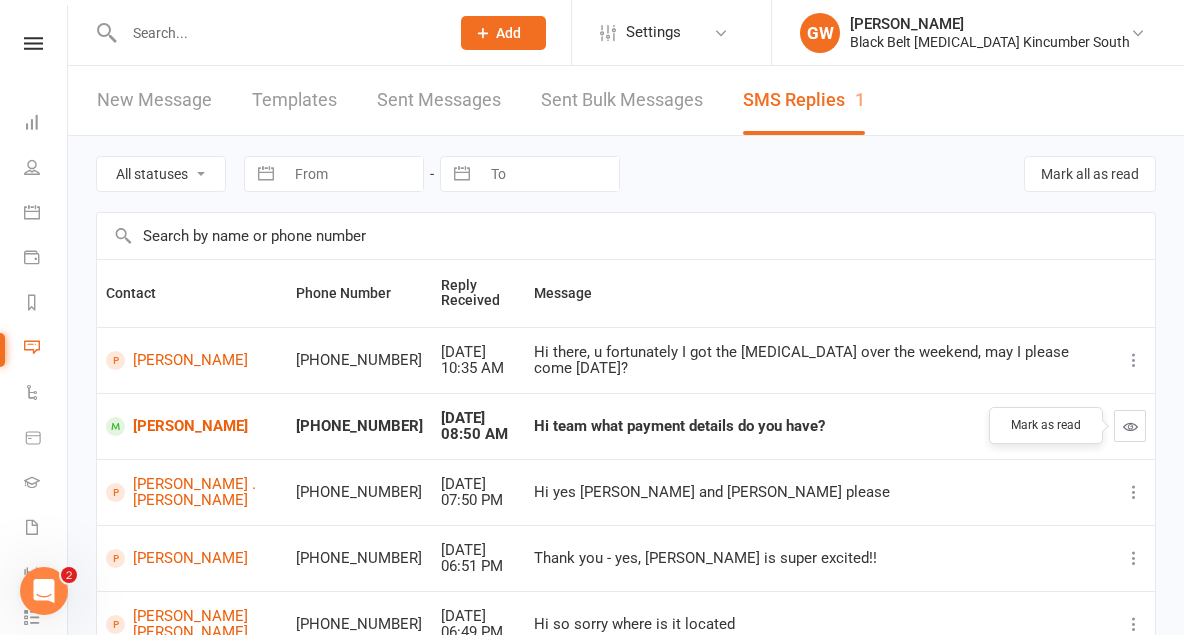 click at bounding box center [1130, 426] 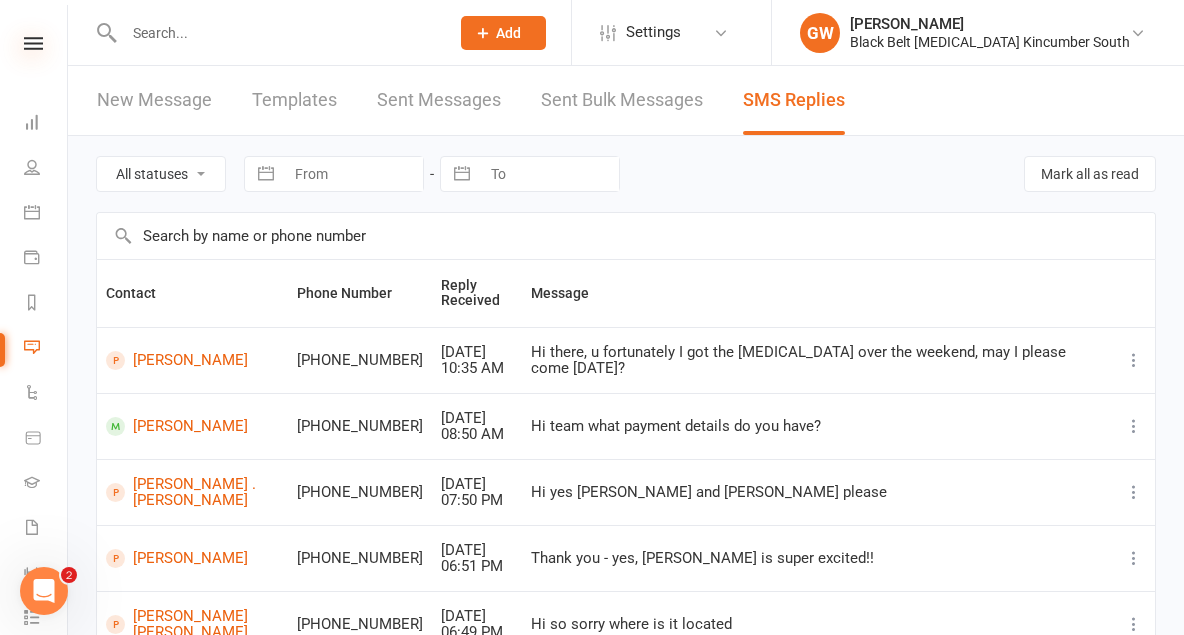 click at bounding box center [33, 43] 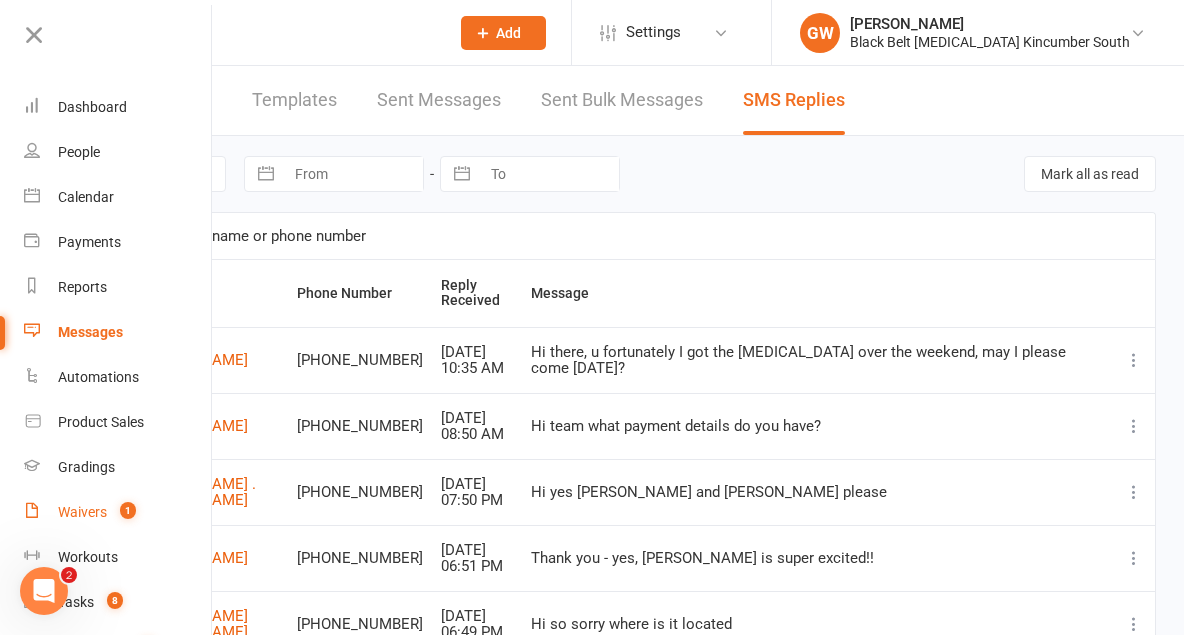 click on "Waivers" at bounding box center [82, 512] 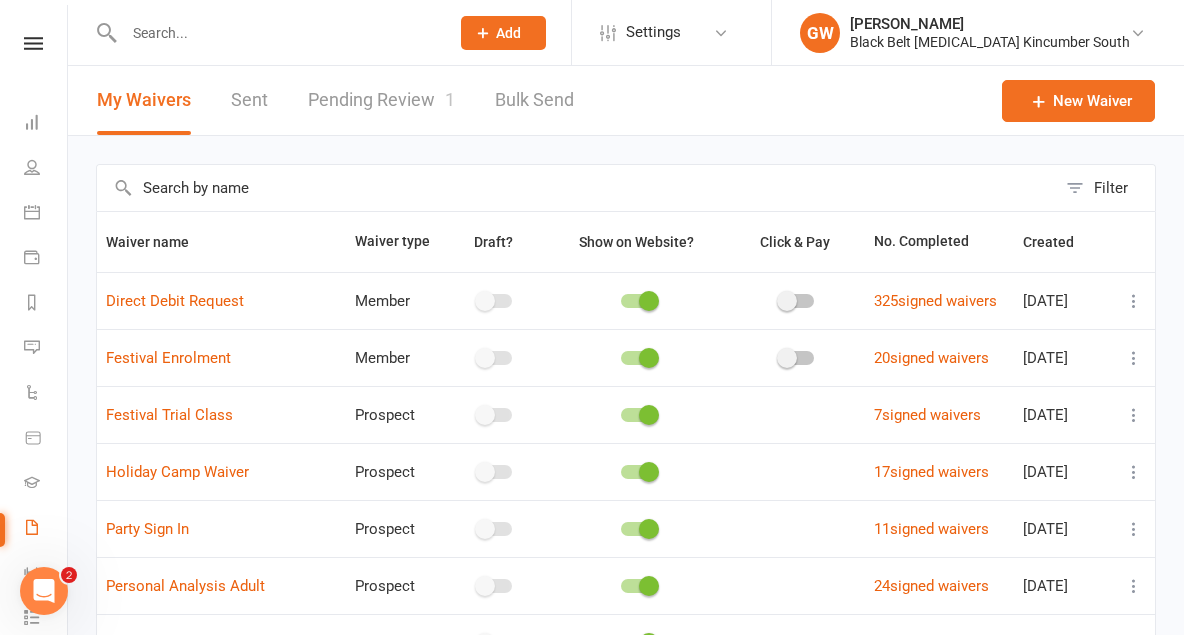 click on "Pending Review 1" at bounding box center (381, 100) 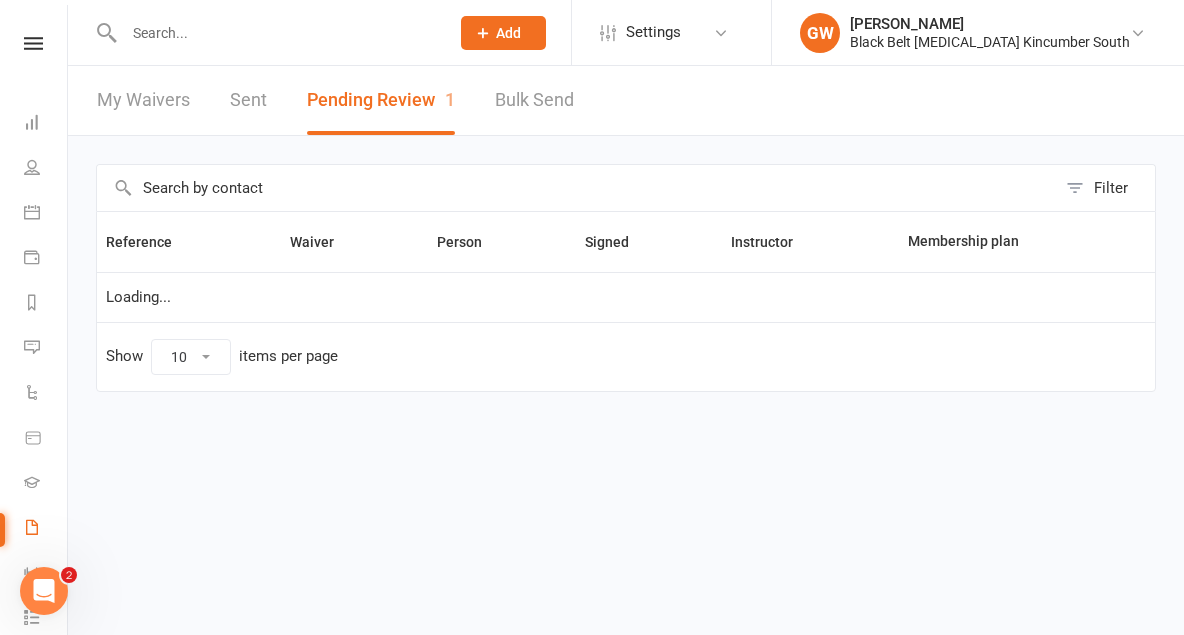 select on "50" 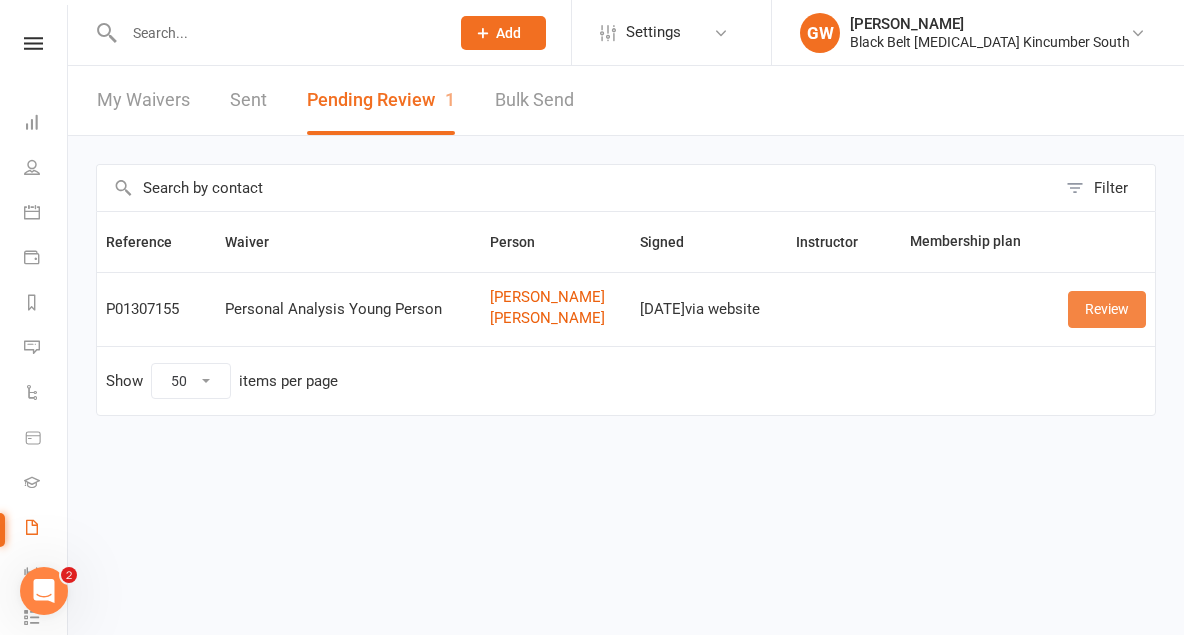 click on "Review" at bounding box center (1107, 309) 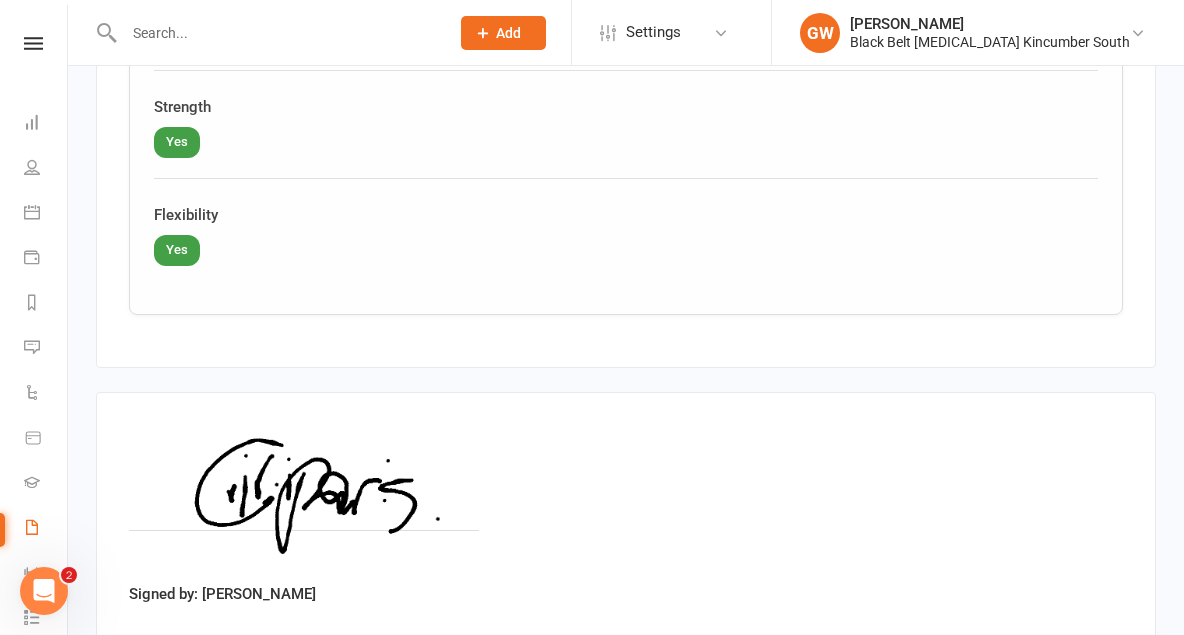 scroll, scrollTop: 4996, scrollLeft: 0, axis: vertical 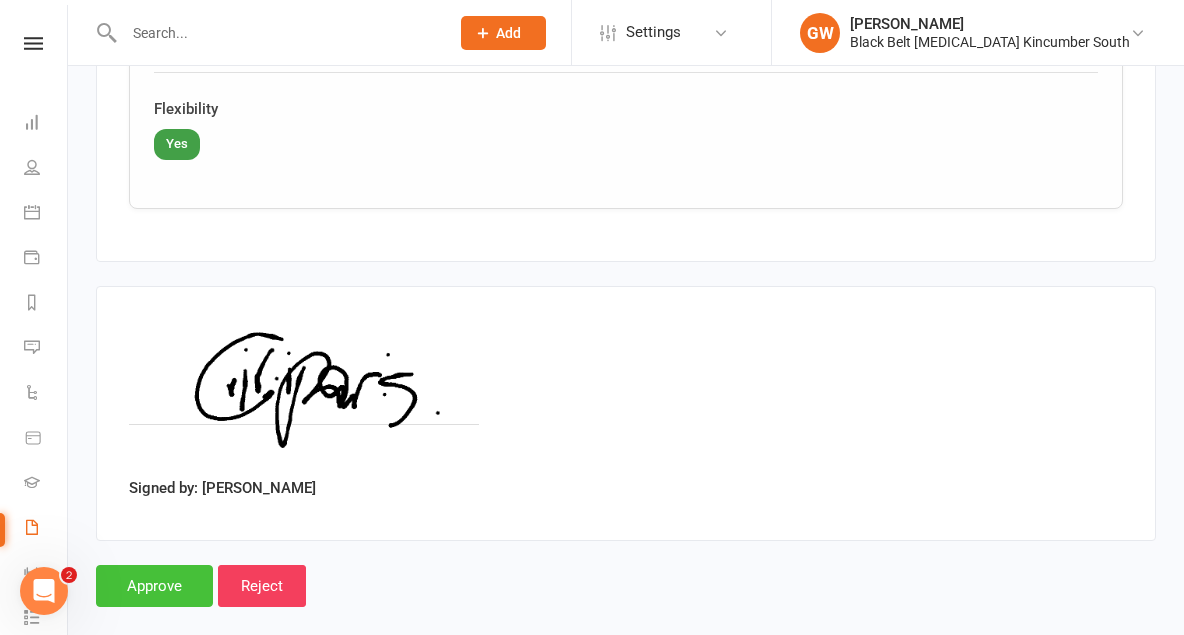 click on "Approve" at bounding box center (154, 586) 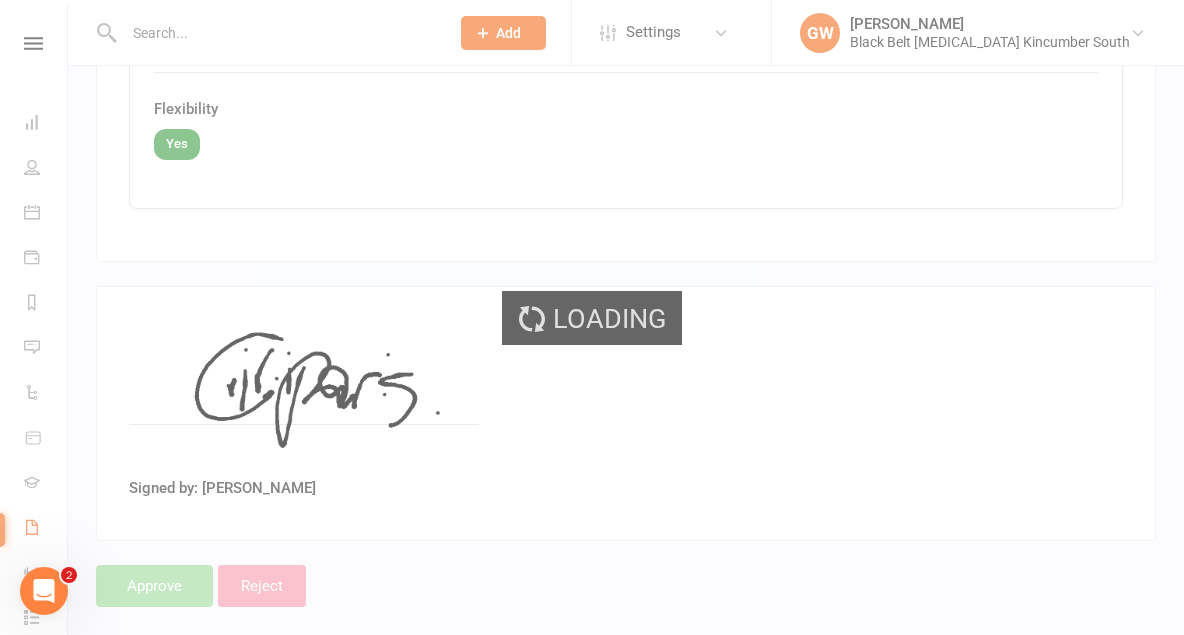 select on "50" 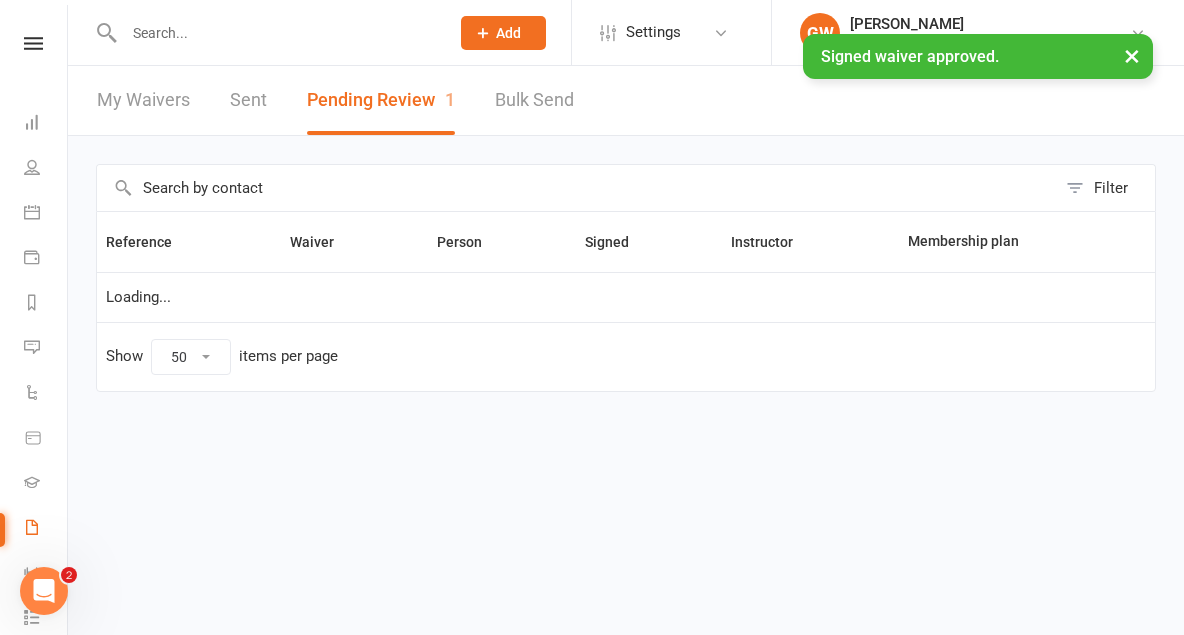 scroll, scrollTop: 0, scrollLeft: 0, axis: both 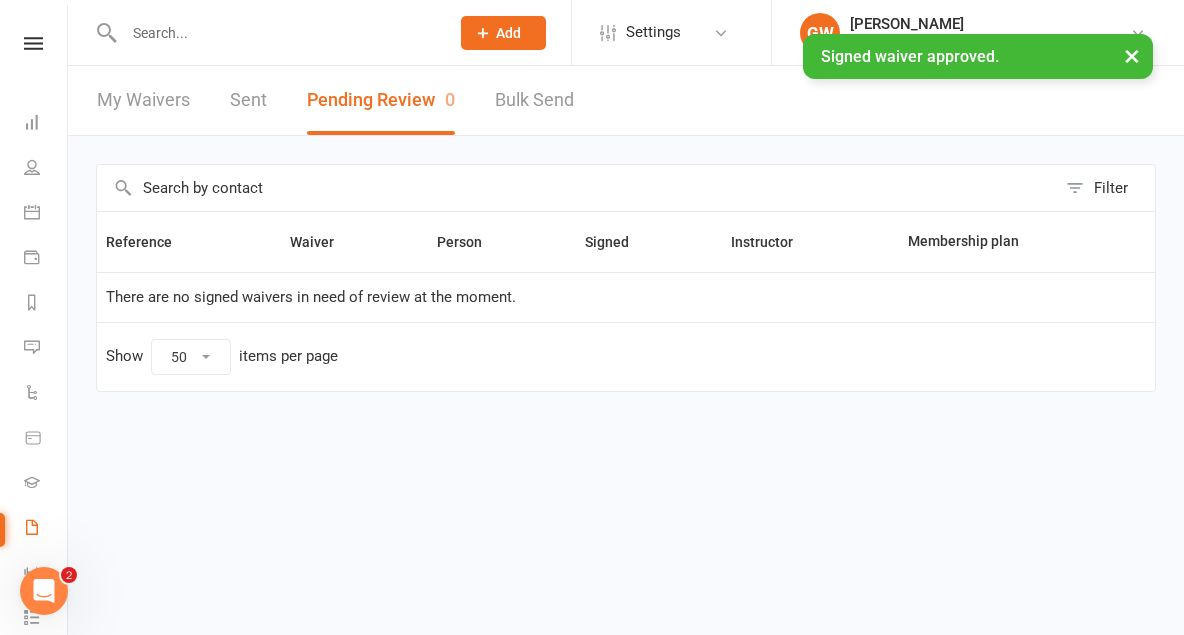 click on "× Signed waiver approved." at bounding box center [579, 34] 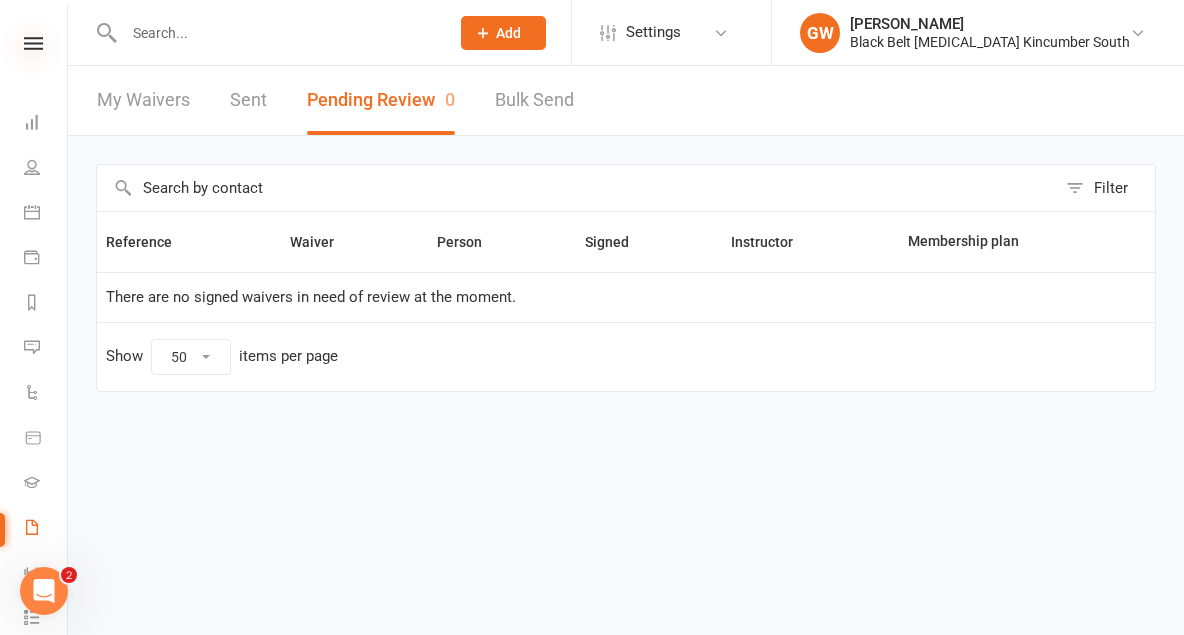 click at bounding box center [33, 43] 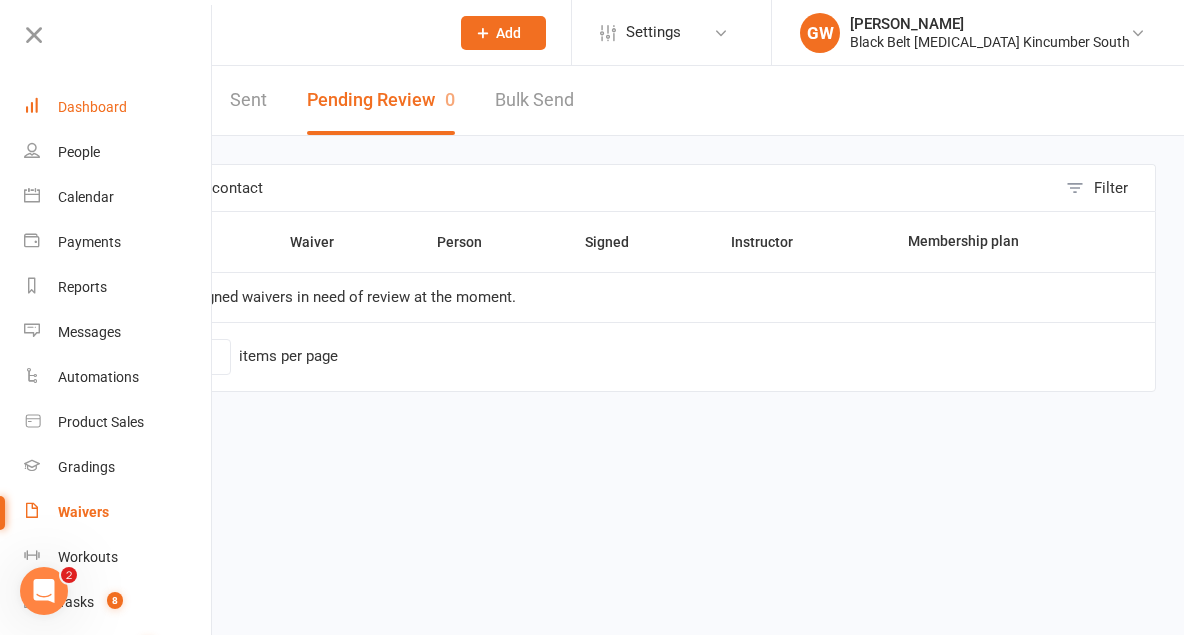 click on "Dashboard" at bounding box center [92, 107] 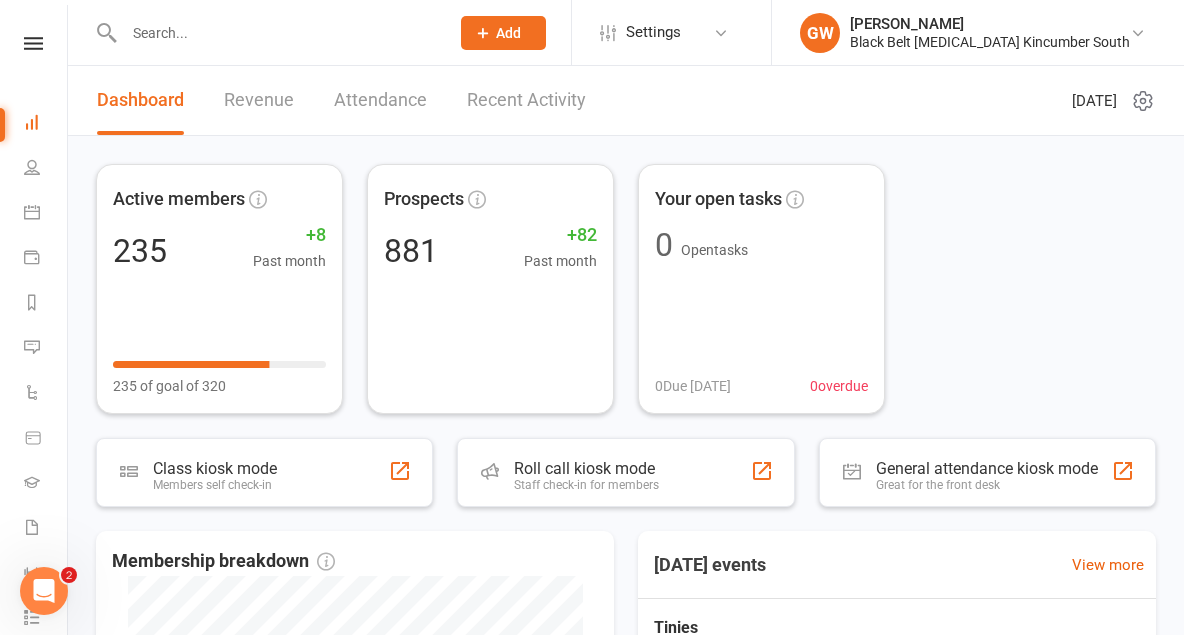 click on "Recent Activity" at bounding box center [526, 100] 